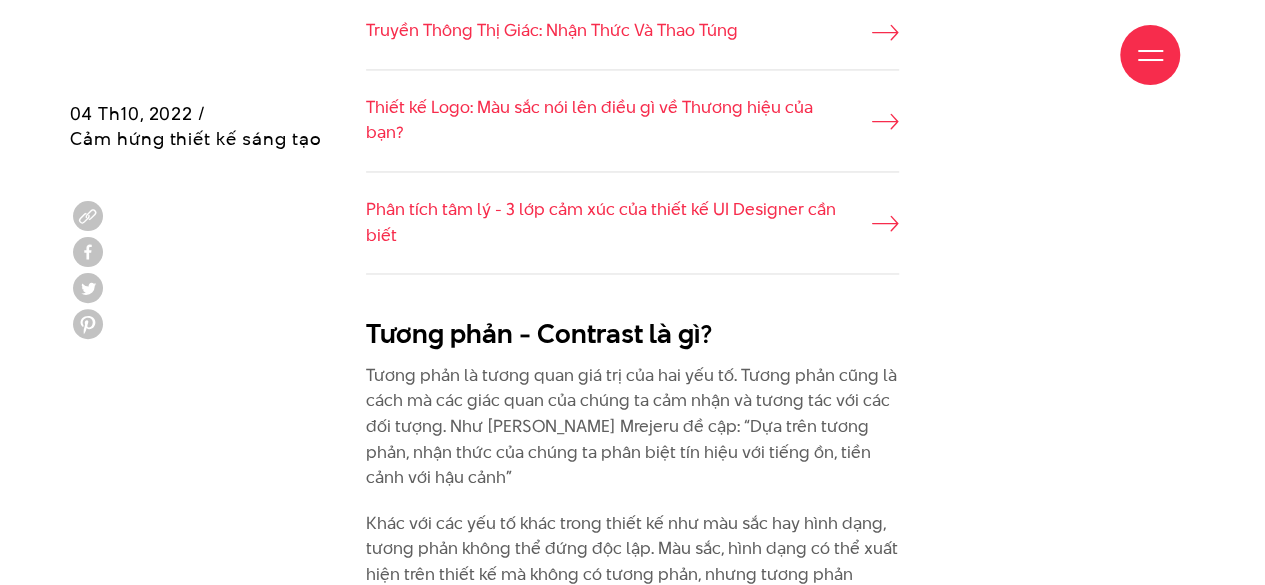 scroll, scrollTop: 1700, scrollLeft: 0, axis: vertical 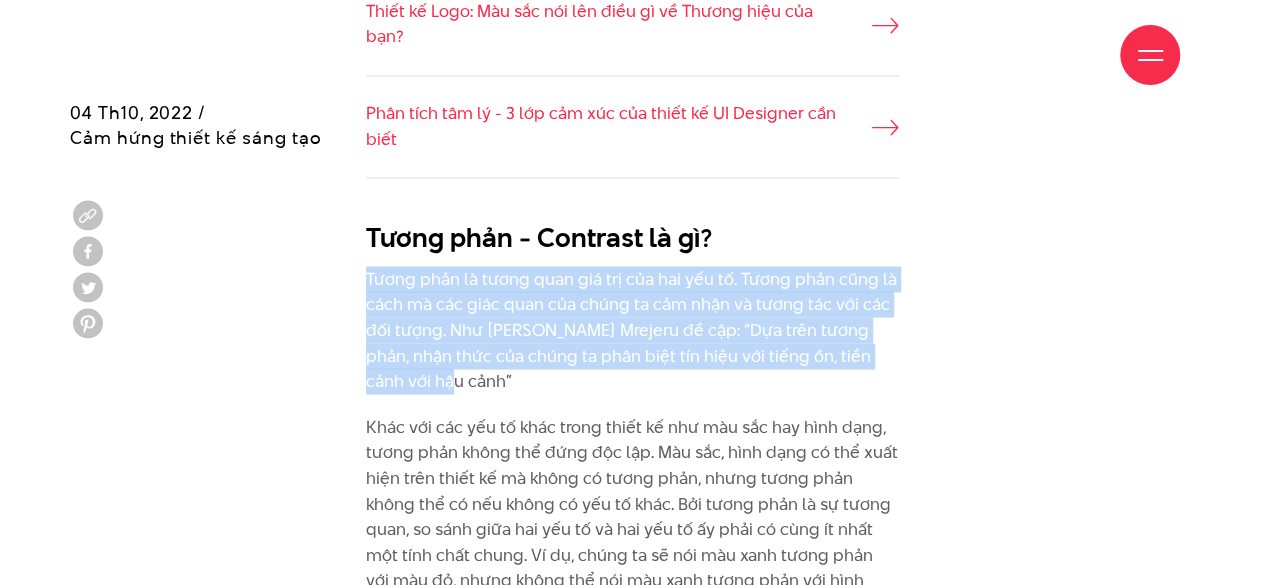 drag, startPoint x: 361, startPoint y: 275, endPoint x: 782, endPoint y: 383, distance: 434.63202 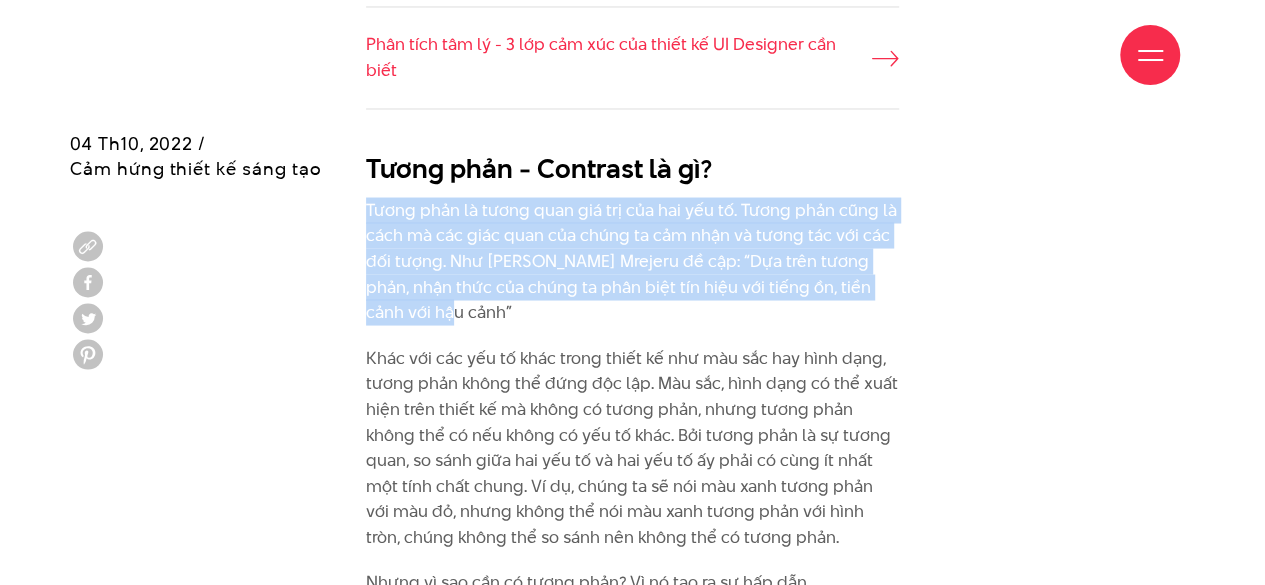 scroll, scrollTop: 1800, scrollLeft: 0, axis: vertical 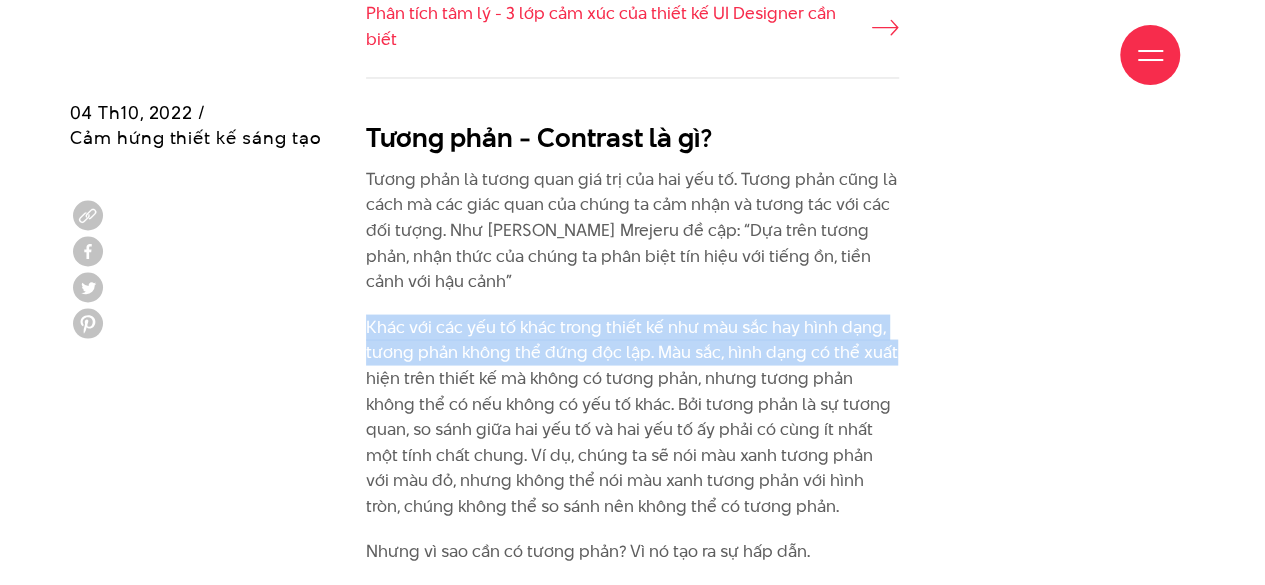 drag, startPoint x: 368, startPoint y: 325, endPoint x: 935, endPoint y: 344, distance: 567.31824 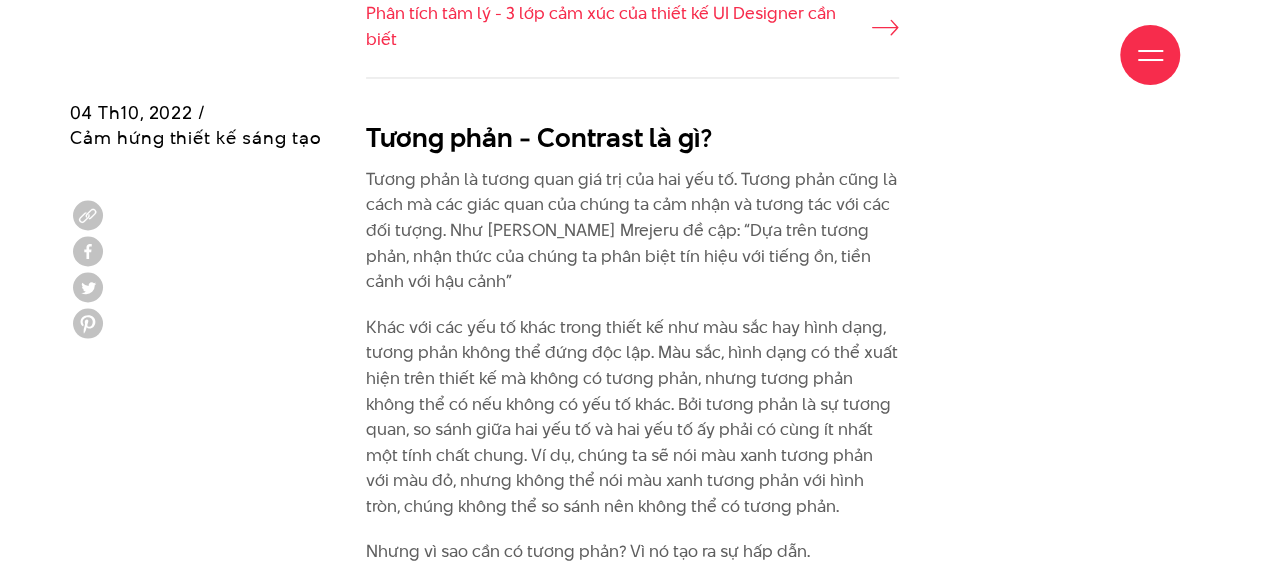 click on "Khác với các yếu tố khác trong thiết kế như màu sắc hay hình dạng, tương phản không thể đứng độc lập. Màu sắc, hình dạng có thể xuất hiện trên thiết kế mà không có tương phản, nhưng tương phản không thể có nếu không có yếu tố khác. Bởi tương phản là sự tương quan, so sánh giữa hai yếu tố và hai yếu tố ấy phải có cùng ít nhất một tính chất chung. Ví dụ, chúng ta sẽ nói màu xanh tương phản với màu đỏ, nhưng không thể nói màu xanh tương phản với hình tròn, chúng không thể so sánh nên không thể có tương phản." at bounding box center [632, 416] 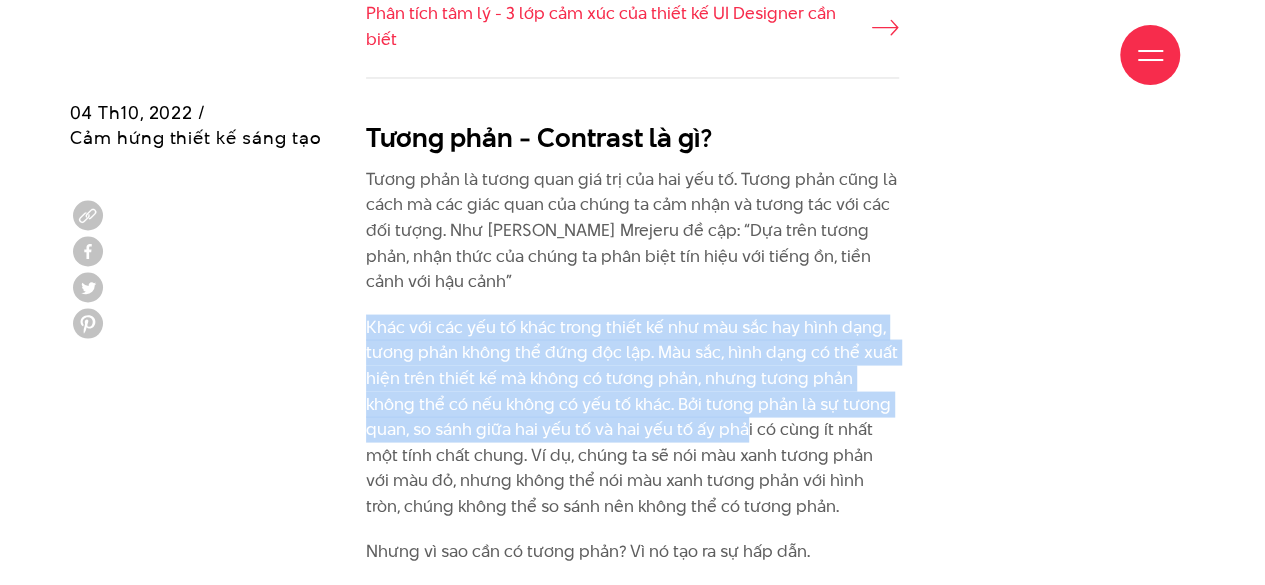 drag, startPoint x: 371, startPoint y: 330, endPoint x: 747, endPoint y: 439, distance: 391.48053 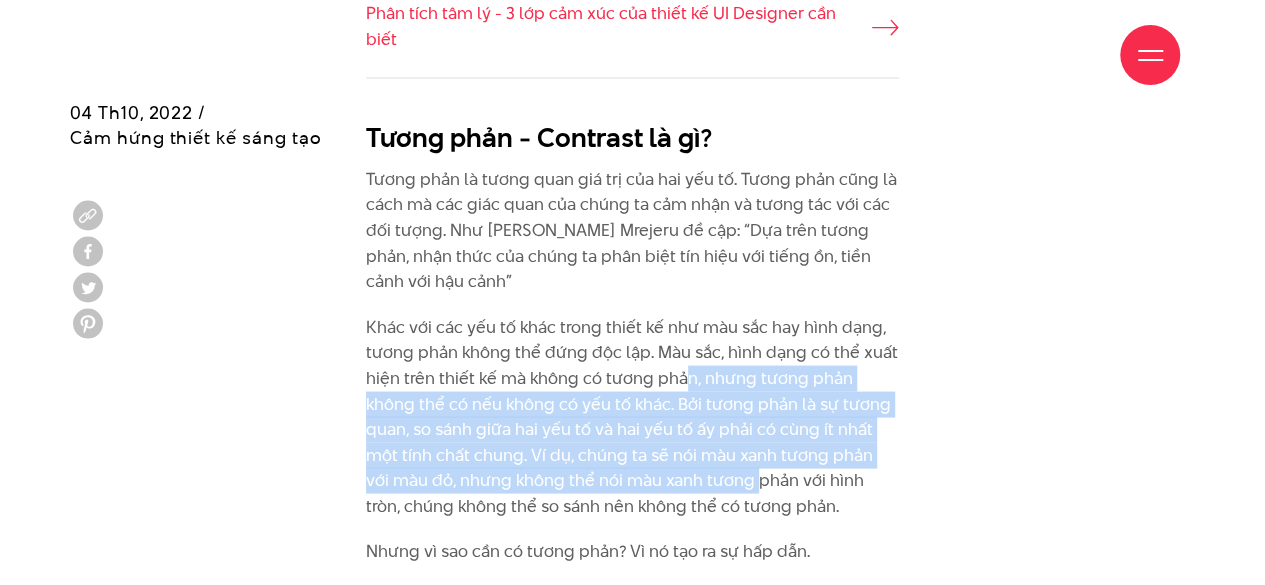 drag, startPoint x: 686, startPoint y: 379, endPoint x: 732, endPoint y: 478, distance: 109.165016 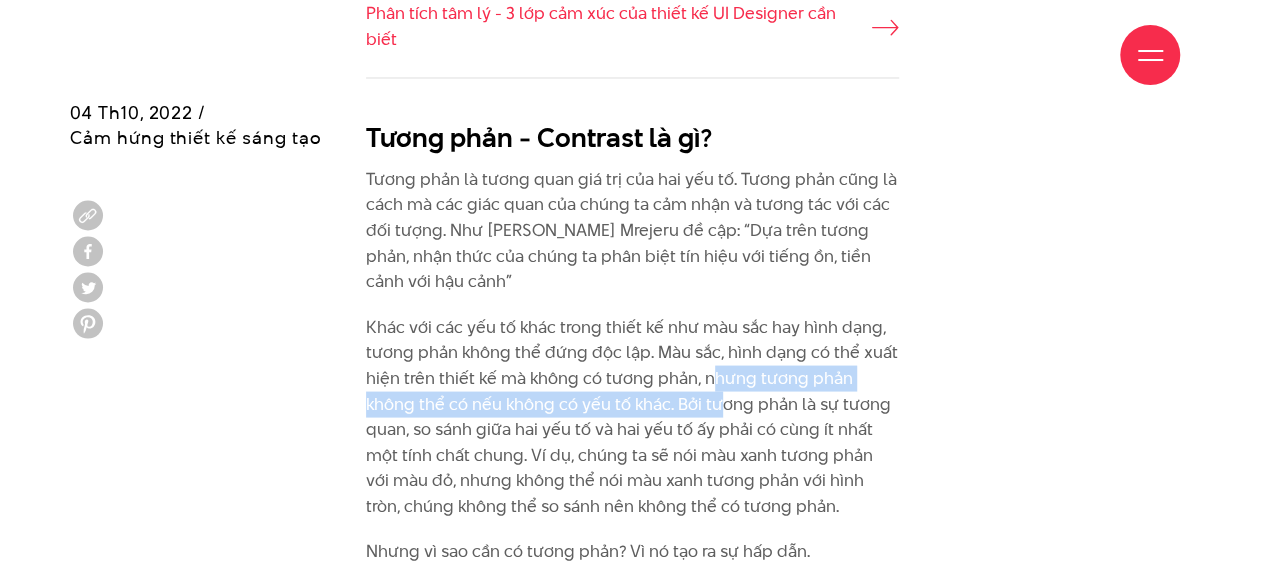drag, startPoint x: 708, startPoint y: 372, endPoint x: 725, endPoint y: 403, distance: 35.35534 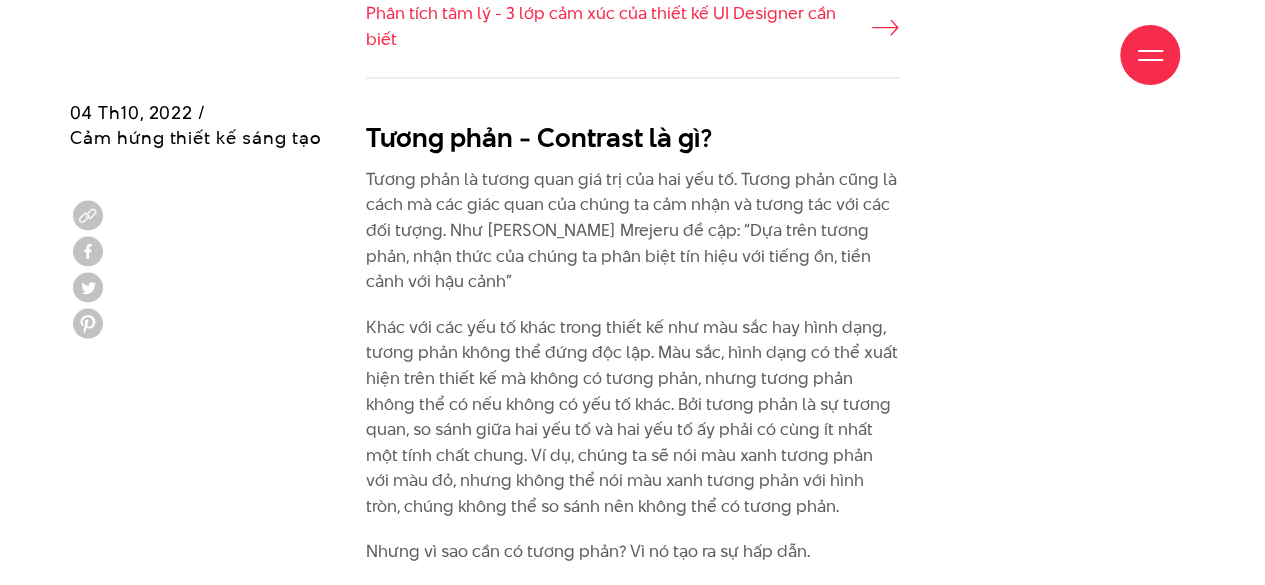drag, startPoint x: 696, startPoint y: 377, endPoint x: 833, endPoint y: 495, distance: 180.81206 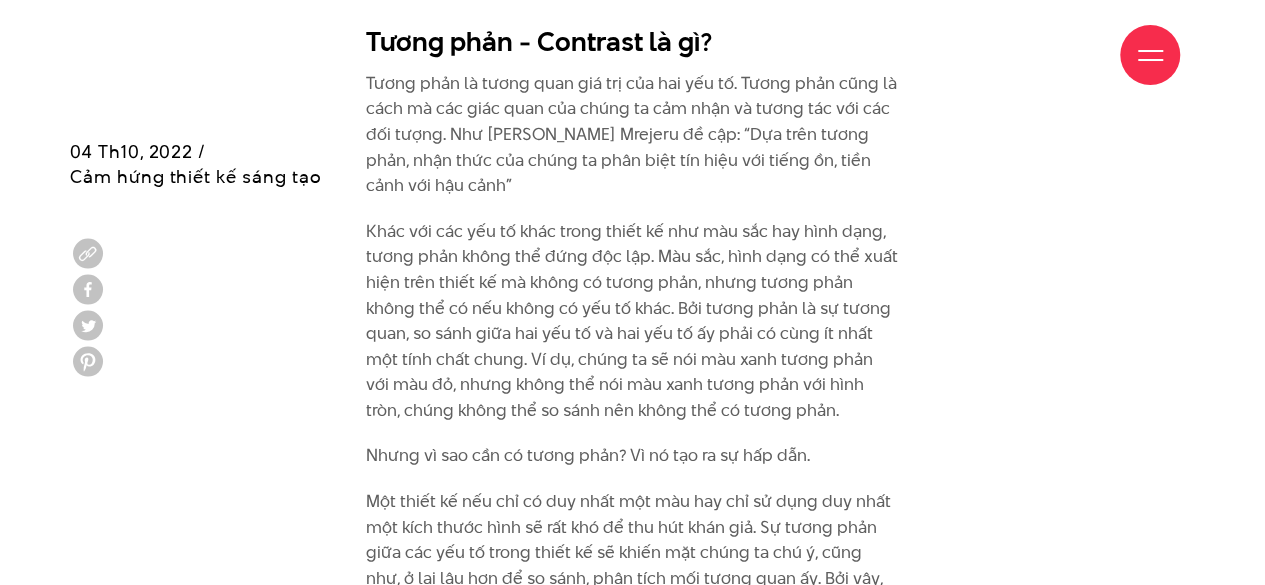 scroll, scrollTop: 2100, scrollLeft: 0, axis: vertical 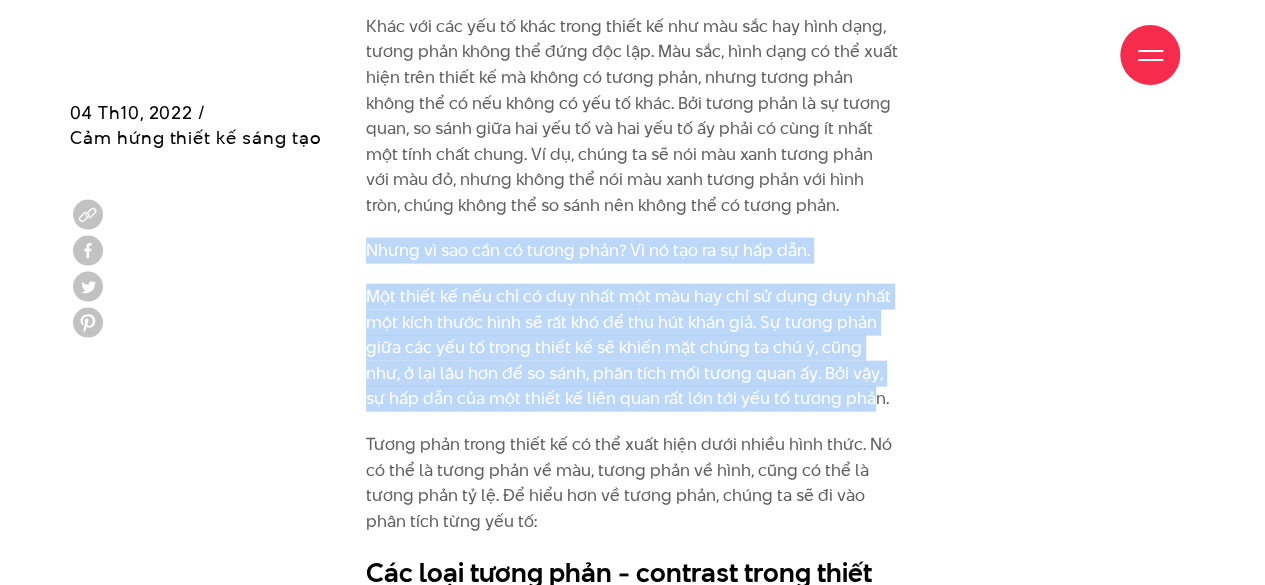 drag, startPoint x: 357, startPoint y: 254, endPoint x: 848, endPoint y: 395, distance: 510.8444 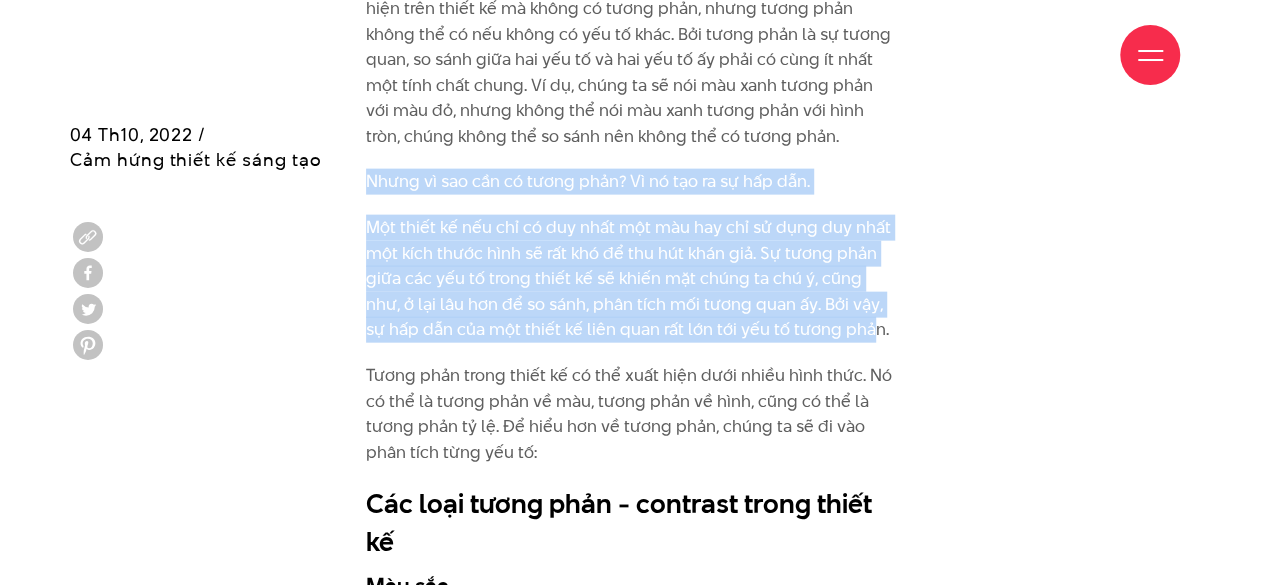 scroll, scrollTop: 2200, scrollLeft: 0, axis: vertical 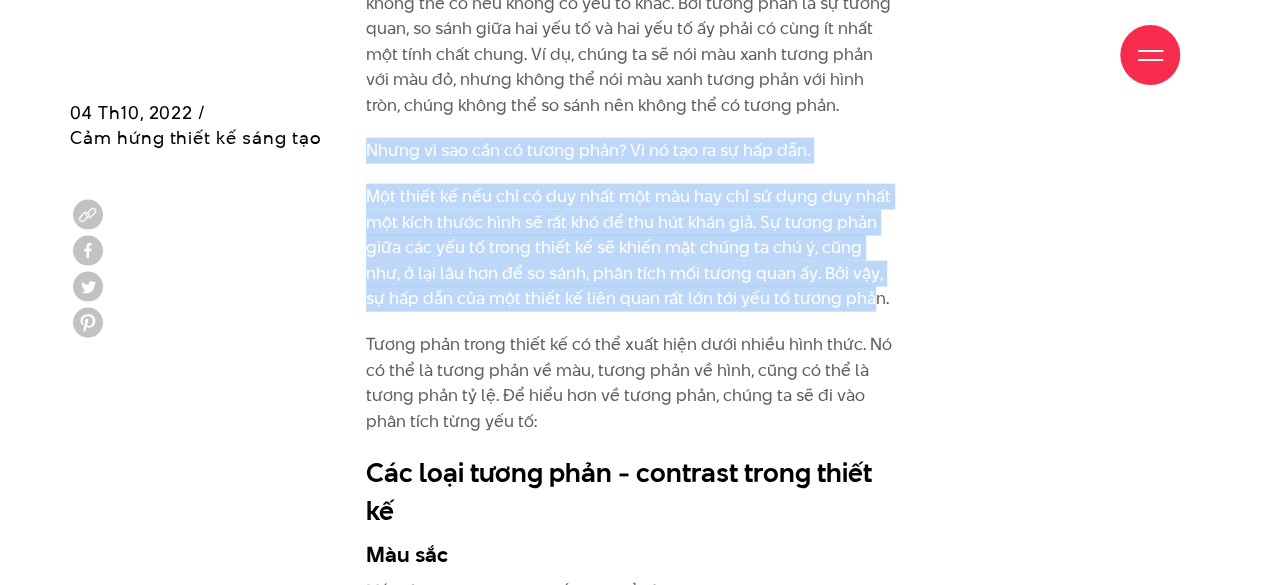 click on "Một thiết kế nếu chỉ có duy nhất một màu hay chỉ sử dụng duy nhất một kích thước hình sẽ rất khó để thu hút khán giả. Sự tương phản giữa các yếu tố trong thiết kế sẽ khiến mặt chúng ta chú ý, cũng như, ở lại lâu hơn để so sánh, phân tích mối tương quan ấy. Bởi vậy, sự hấp dẫn của một thiết kế liên quan rất lớn tới yếu tố tương phản." at bounding box center (632, 248) 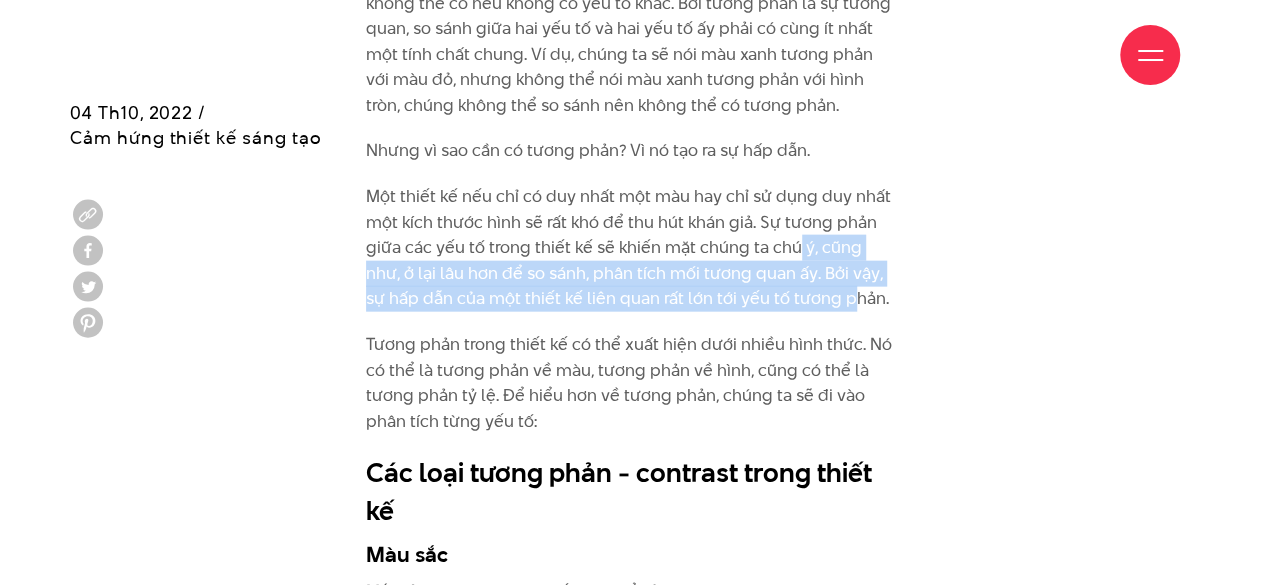 drag, startPoint x: 797, startPoint y: 246, endPoint x: 827, endPoint y: 301, distance: 62.649822 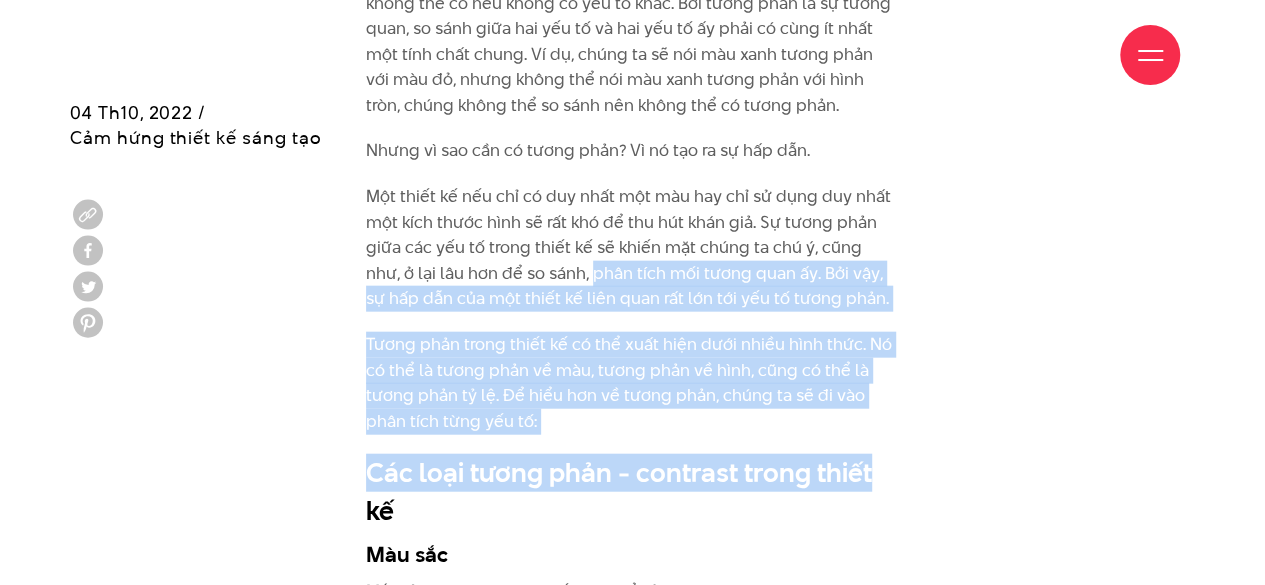 drag, startPoint x: 554, startPoint y: 269, endPoint x: 919, endPoint y: 478, distance: 420.60196 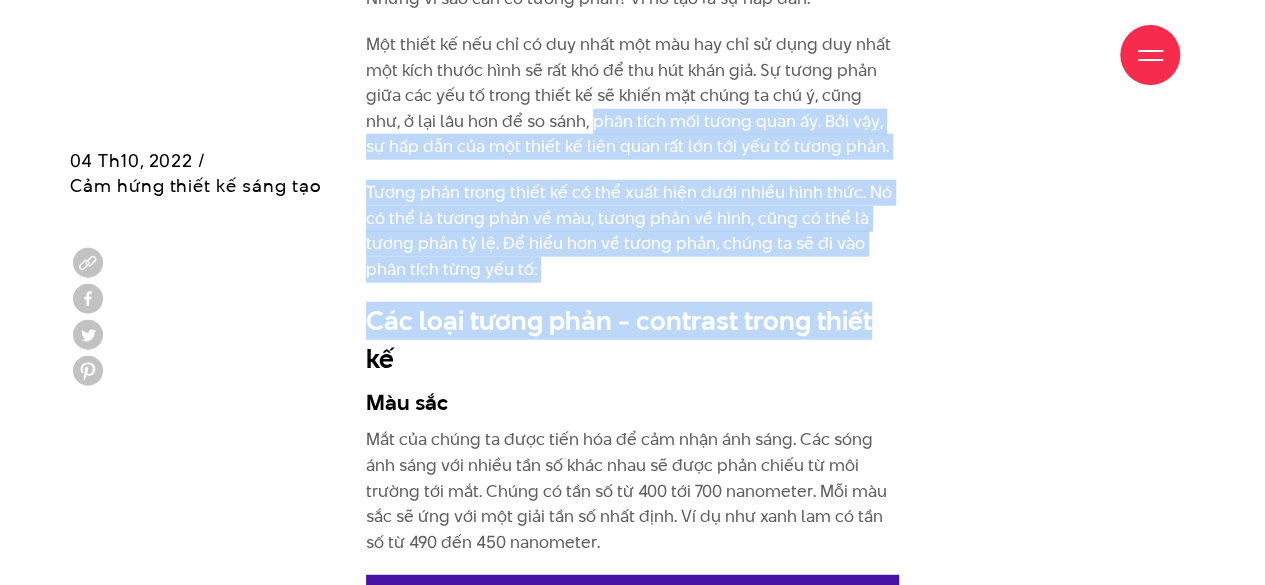 scroll, scrollTop: 2400, scrollLeft: 0, axis: vertical 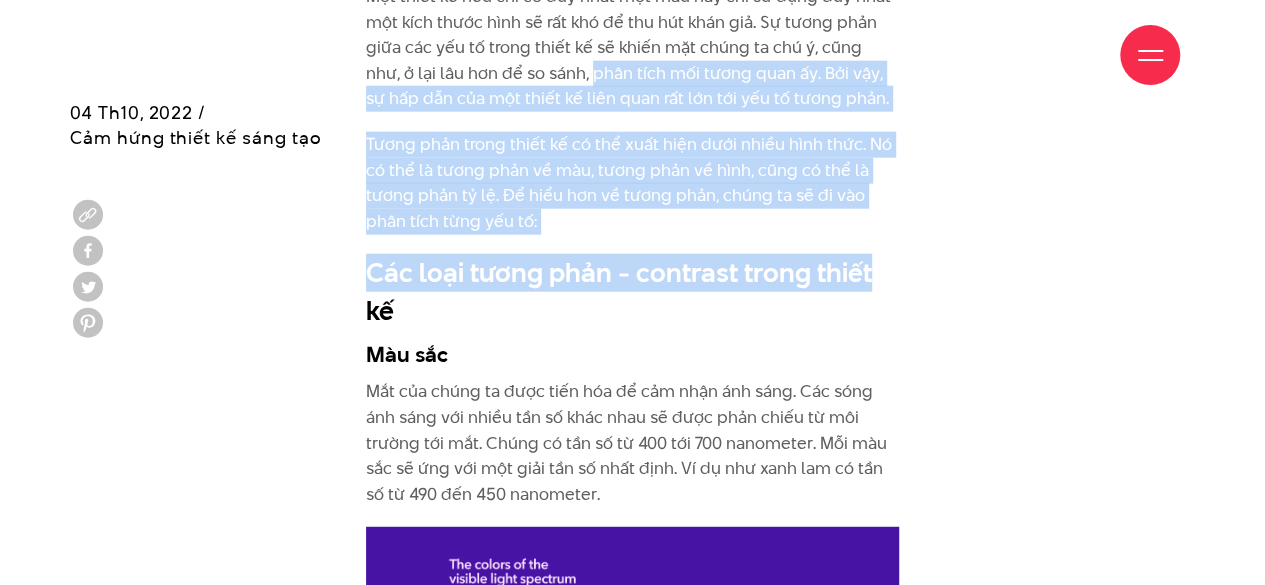 click on "Tương phản trong thiết kế có thể xuất hiện dưới nhiều hình thức. Nó có thể là tương phản về màu, tương phản về hình, cũng có thể là tương phản tỷ lệ. Để hiểu hơn về tương phản, chúng ta sẽ đi vào phân tích từng yếu tố:" at bounding box center (632, 183) 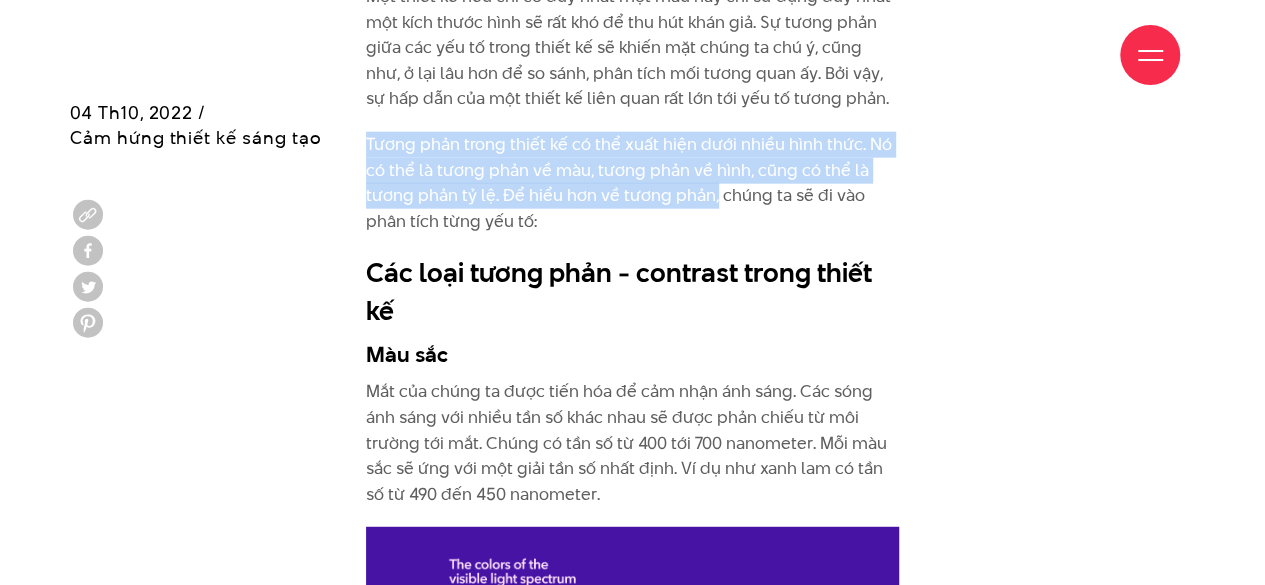drag, startPoint x: 367, startPoint y: 139, endPoint x: 716, endPoint y: 197, distance: 353.78665 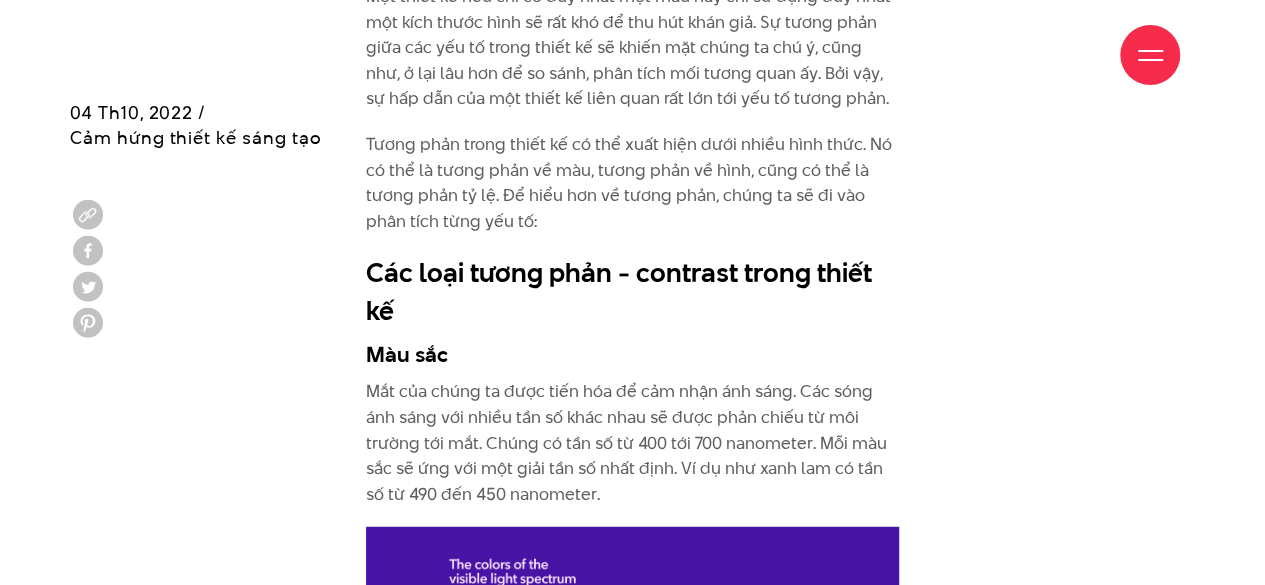 click on "Tương phản trong thiết kế có thể xuất hiện dưới nhiều hình thức. Nó có thể là tương phản về màu, tương phản về hình, cũng có thể là tương phản tỷ lệ. Để hiểu hơn về tương phản, chúng ta sẽ đi vào phân tích từng yếu tố:" at bounding box center [632, 183] 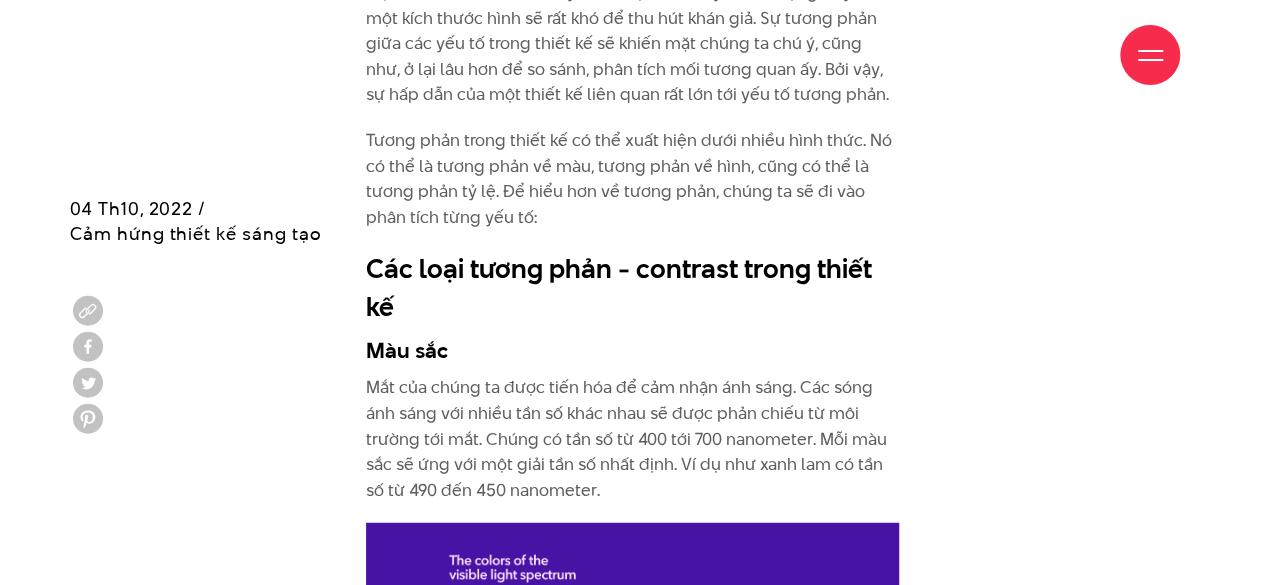 scroll, scrollTop: 2500, scrollLeft: 0, axis: vertical 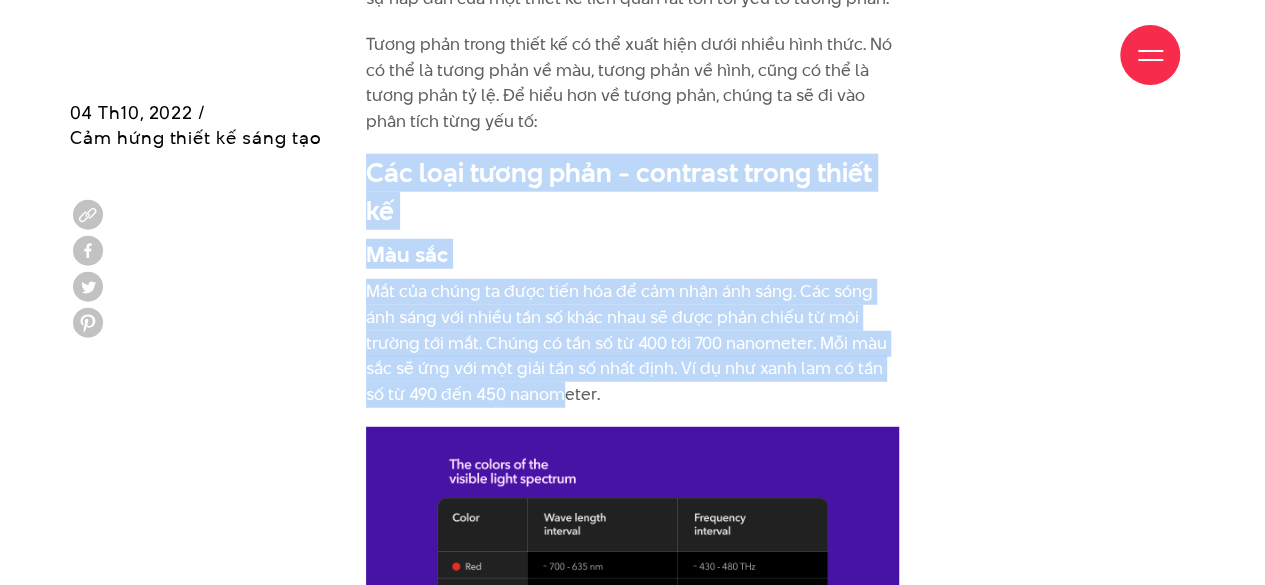 drag, startPoint x: 368, startPoint y: 164, endPoint x: 601, endPoint y: 364, distance: 307.06512 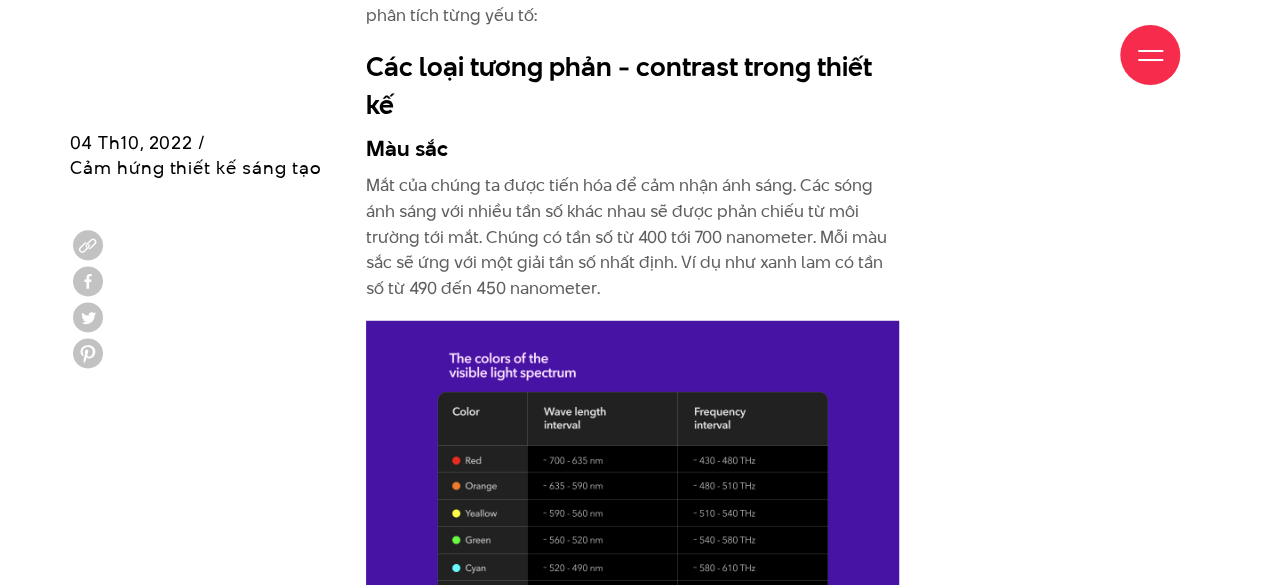 scroll, scrollTop: 2700, scrollLeft: 0, axis: vertical 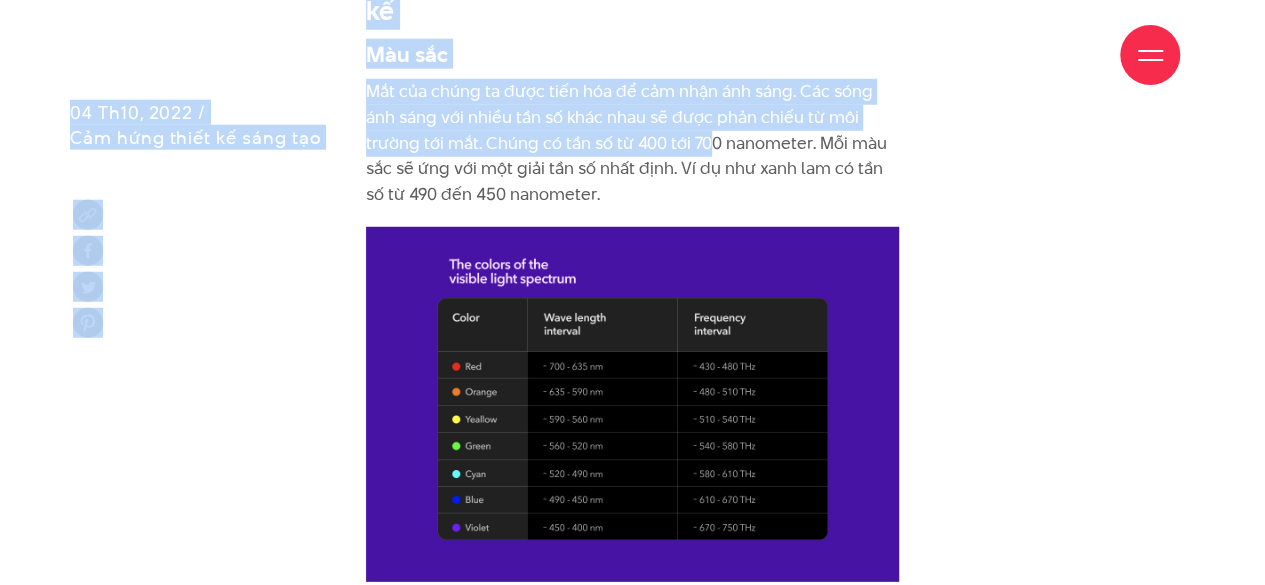 drag, startPoint x: 796, startPoint y: 89, endPoint x: 706, endPoint y: 131, distance: 99.31767 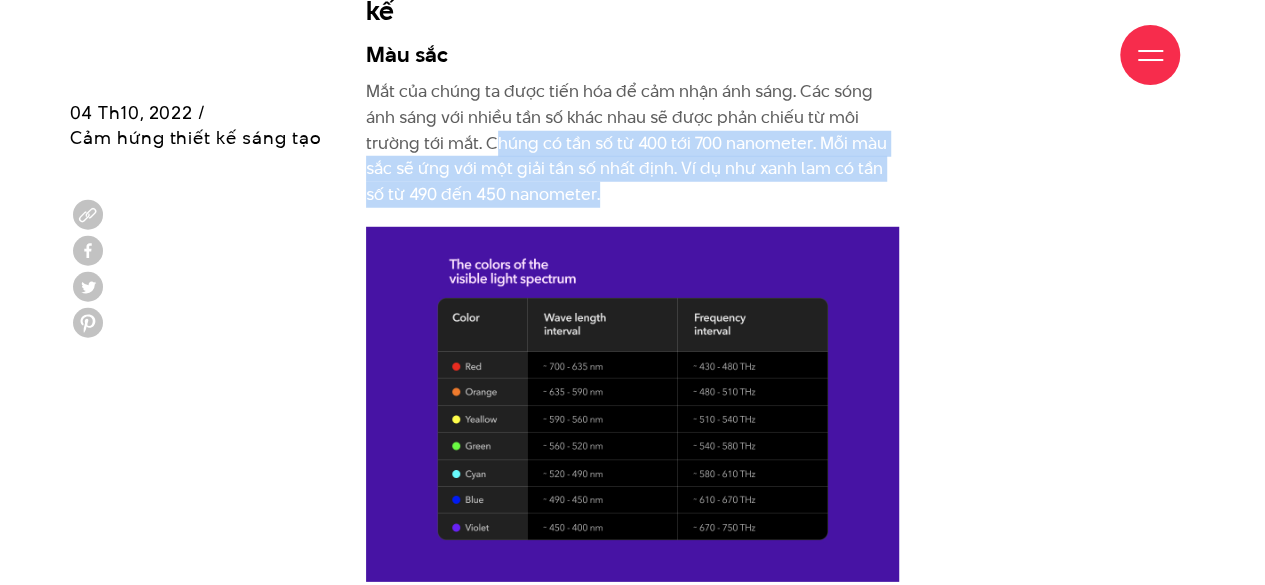 drag, startPoint x: 495, startPoint y: 140, endPoint x: 639, endPoint y: 193, distance: 153.4438 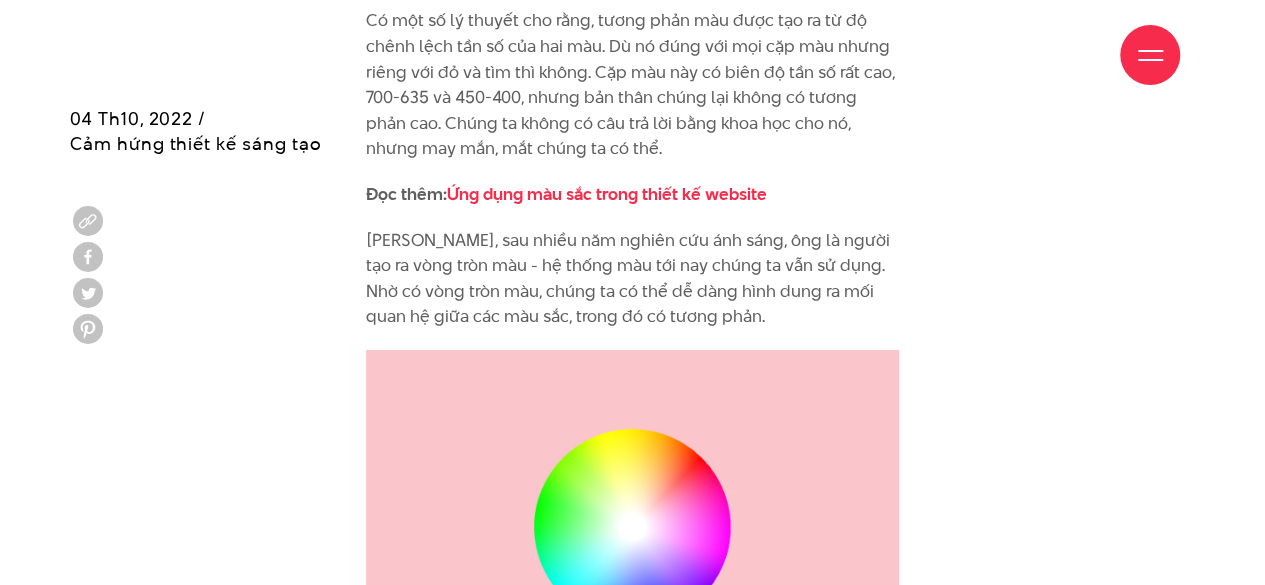 scroll, scrollTop: 3100, scrollLeft: 0, axis: vertical 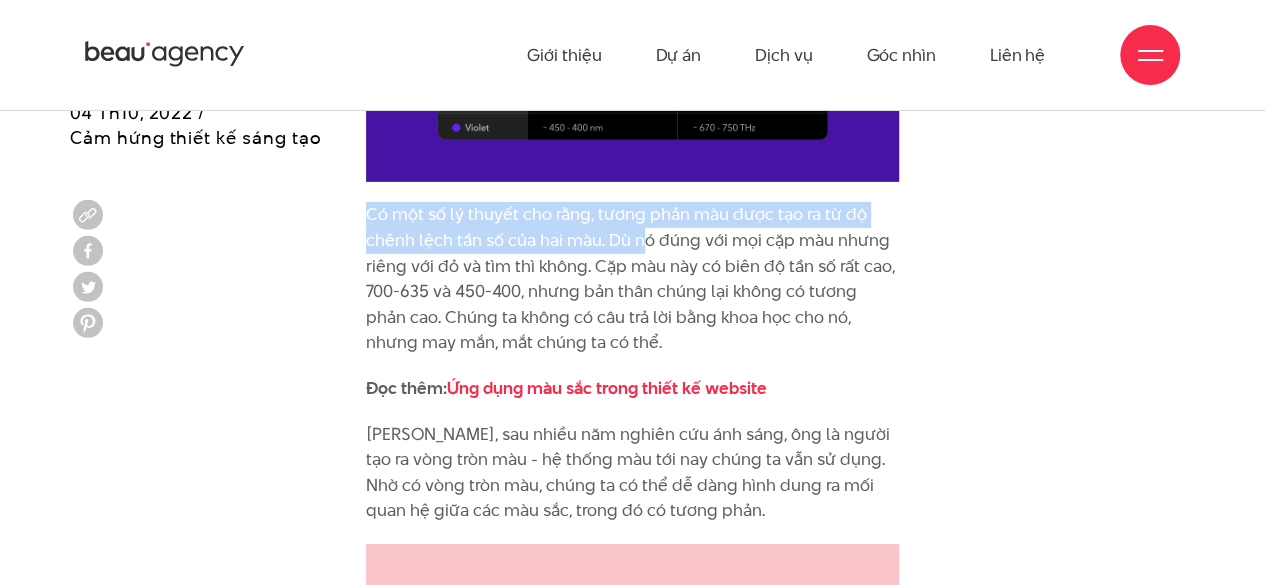 drag, startPoint x: 364, startPoint y: 217, endPoint x: 646, endPoint y: 236, distance: 282.63934 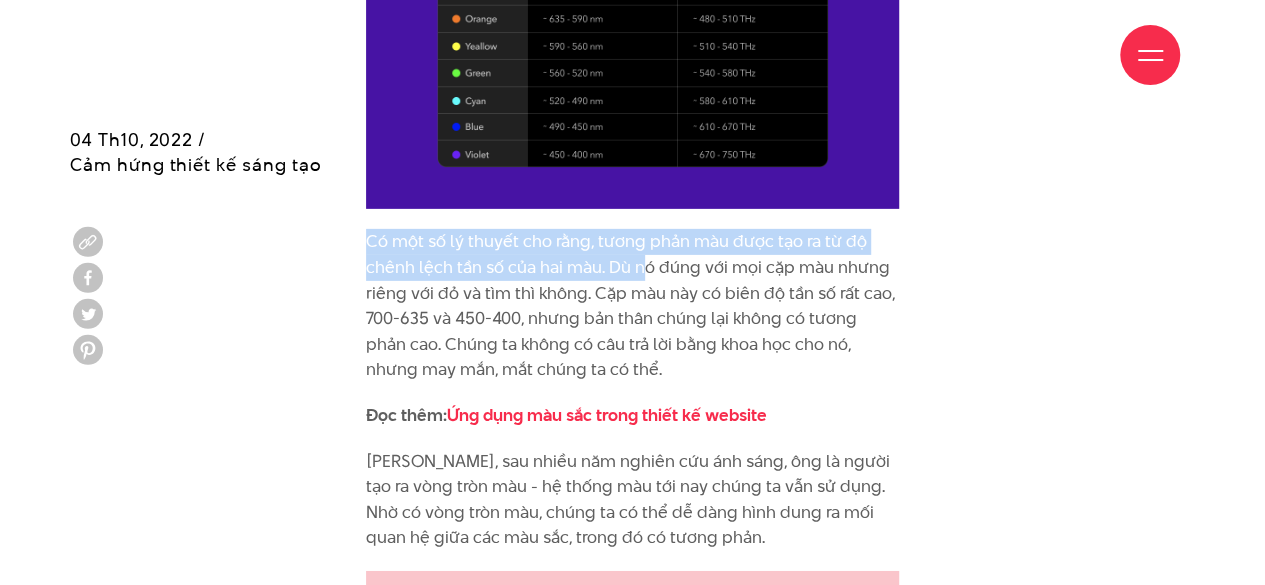 scroll, scrollTop: 3100, scrollLeft: 0, axis: vertical 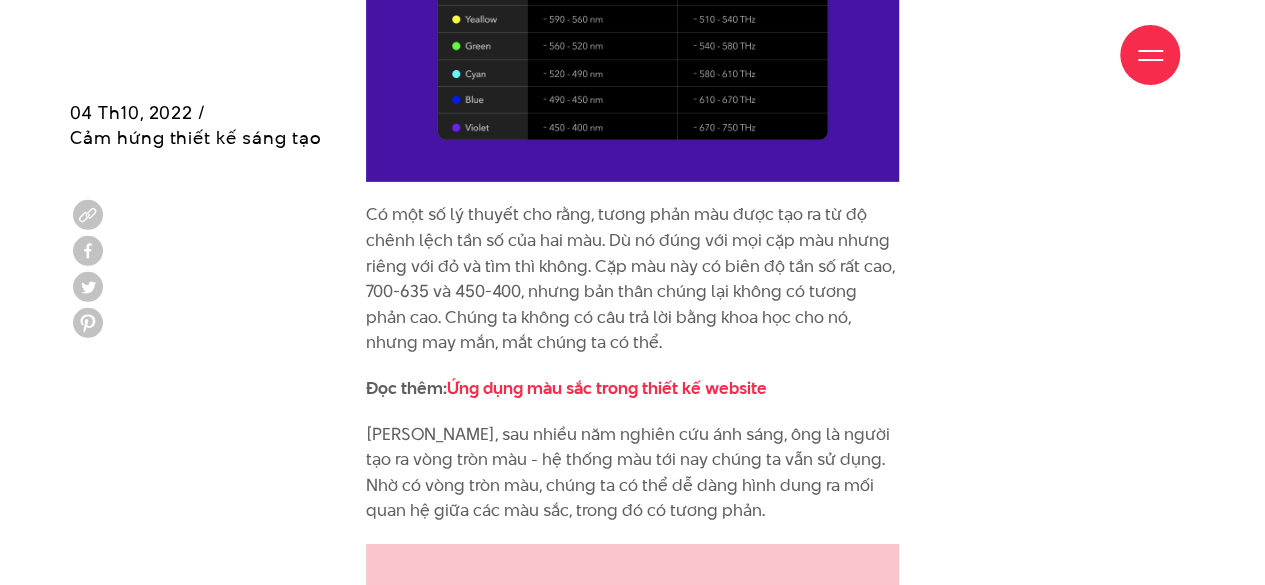 click on "Có một số lý thuyết cho rằng, tương phản màu được tạo ra từ độ chênh lệch tần số của hai màu. Dù nó đúng với mọi cặp màu nhưng riêng với đỏ và tìm thì không. Cặp màu này có biên độ tần số rất cao, 700-635 và 450-400, nhưng bản thân chúng lại không có tương phản cao. Chúng ta không có câu trả lời bằng khoa học cho nó, nhưng may mắn, mắt chúng ta có thể." at bounding box center [632, 279] 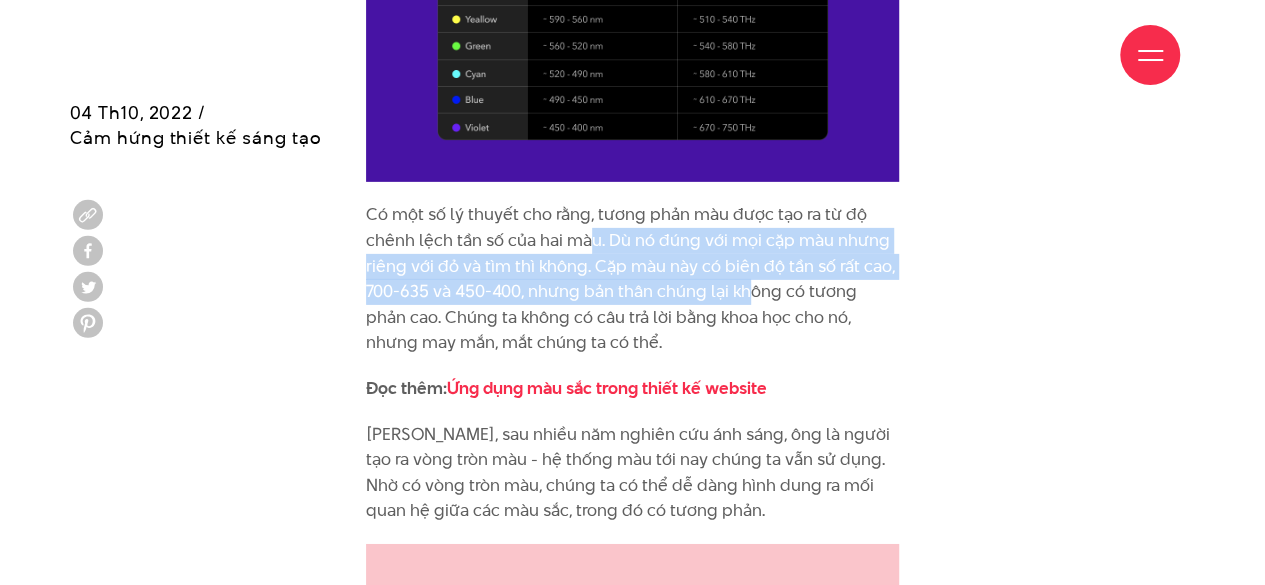 drag, startPoint x: 588, startPoint y: 238, endPoint x: 752, endPoint y: 291, distance: 172.35138 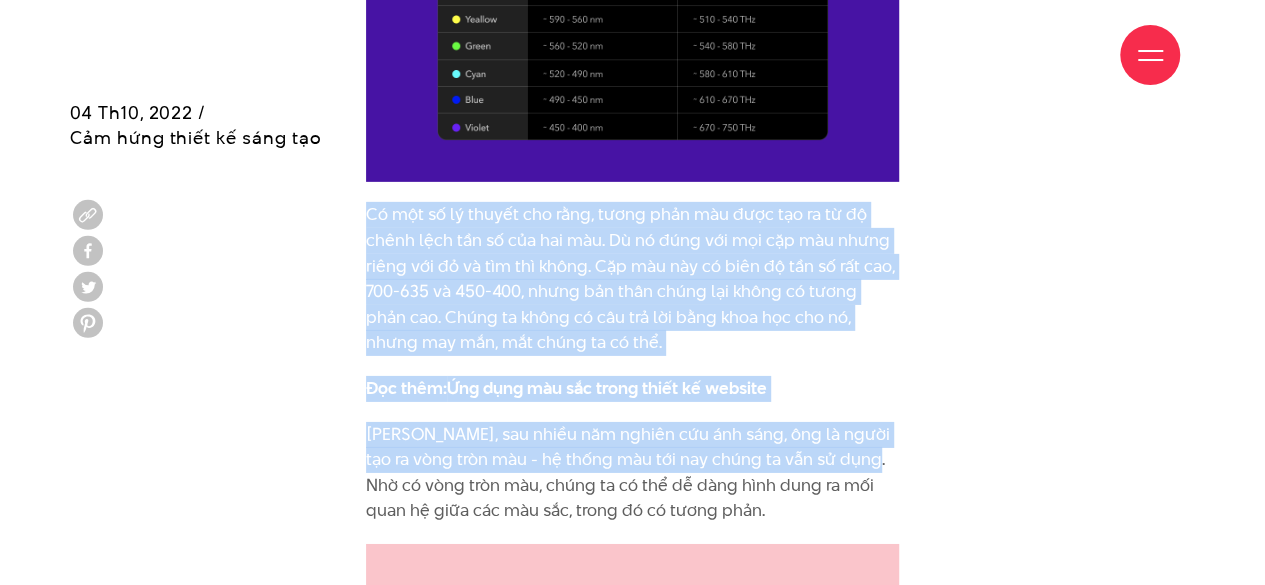 drag, startPoint x: 364, startPoint y: 220, endPoint x: 843, endPoint y: 446, distance: 529.63855 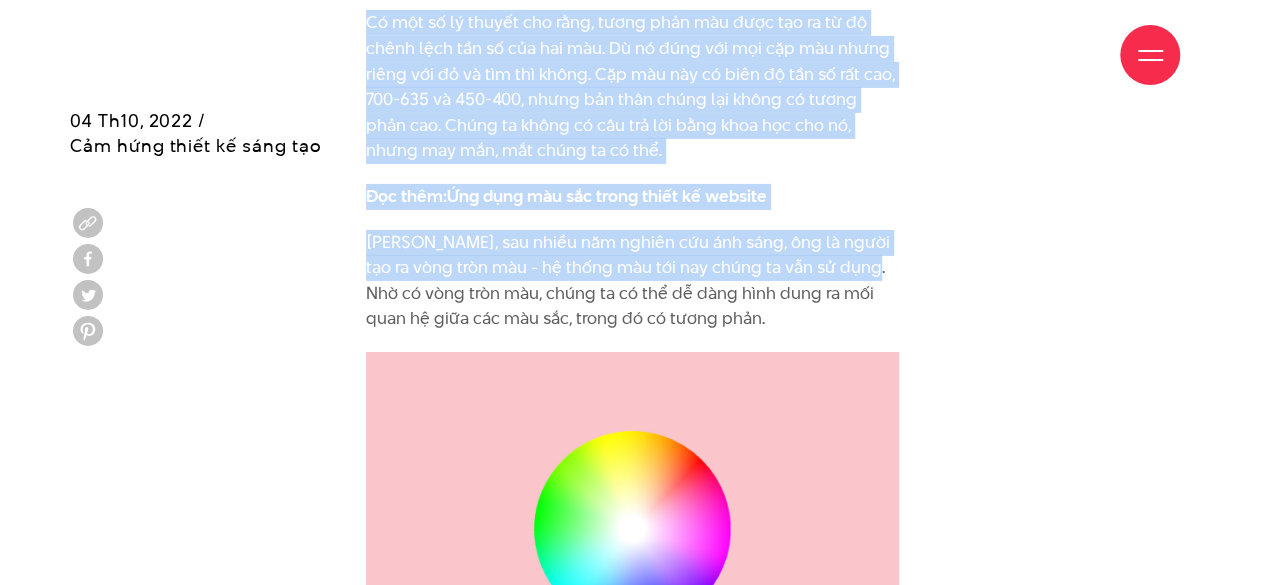 scroll, scrollTop: 3300, scrollLeft: 0, axis: vertical 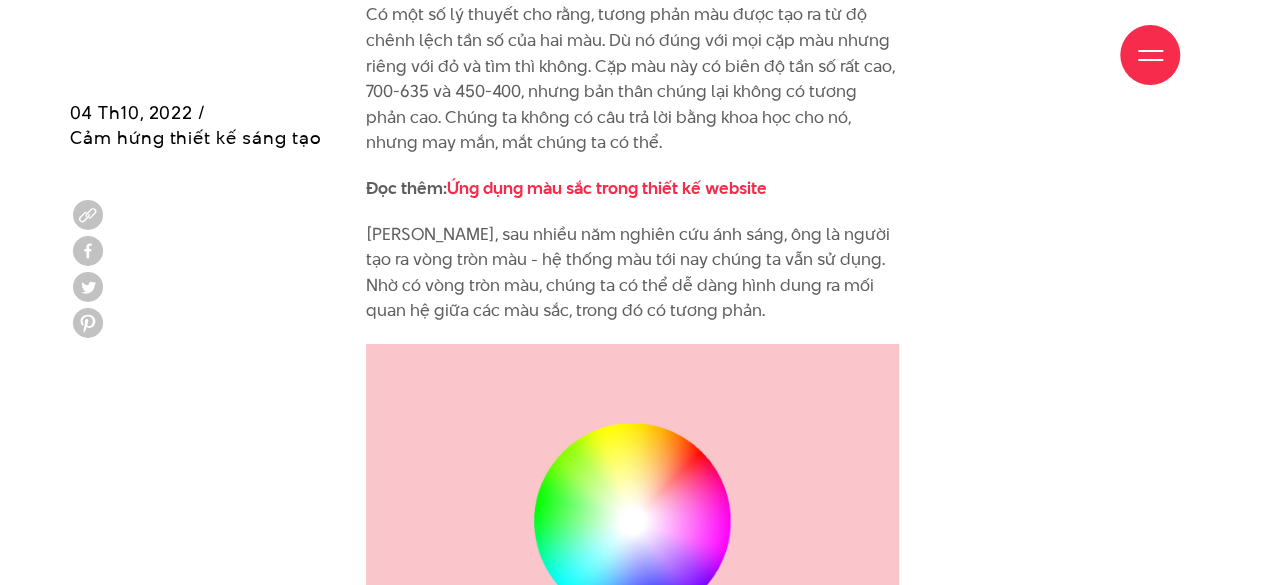 click on "[PERSON_NAME], sau nhiều năm nghiên cứu ánh sáng, ông là người tạo ra vòng tròn màu - hệ thống màu tới nay chúng ta vẫn sử dụng. Nhờ có vòng tròn màu, chúng ta có thể dễ dàng hình dung ra mối quan hệ giữa các màu sắc, trong đó có tương phản." at bounding box center (632, 273) 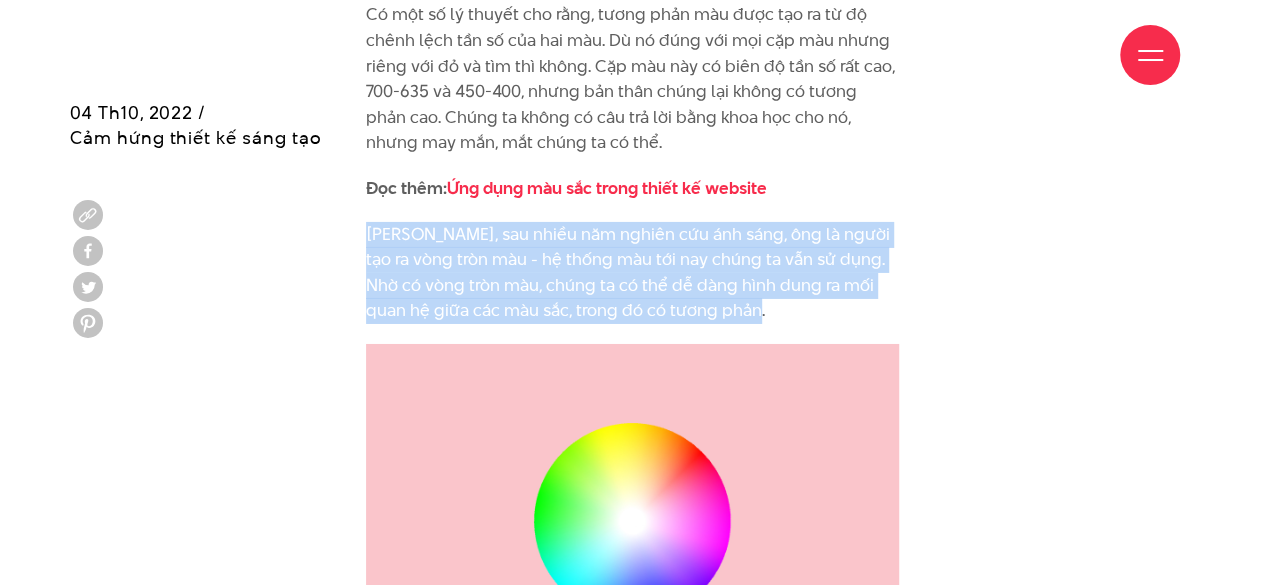 drag, startPoint x: 355, startPoint y: 235, endPoint x: 811, endPoint y: 308, distance: 461.80624 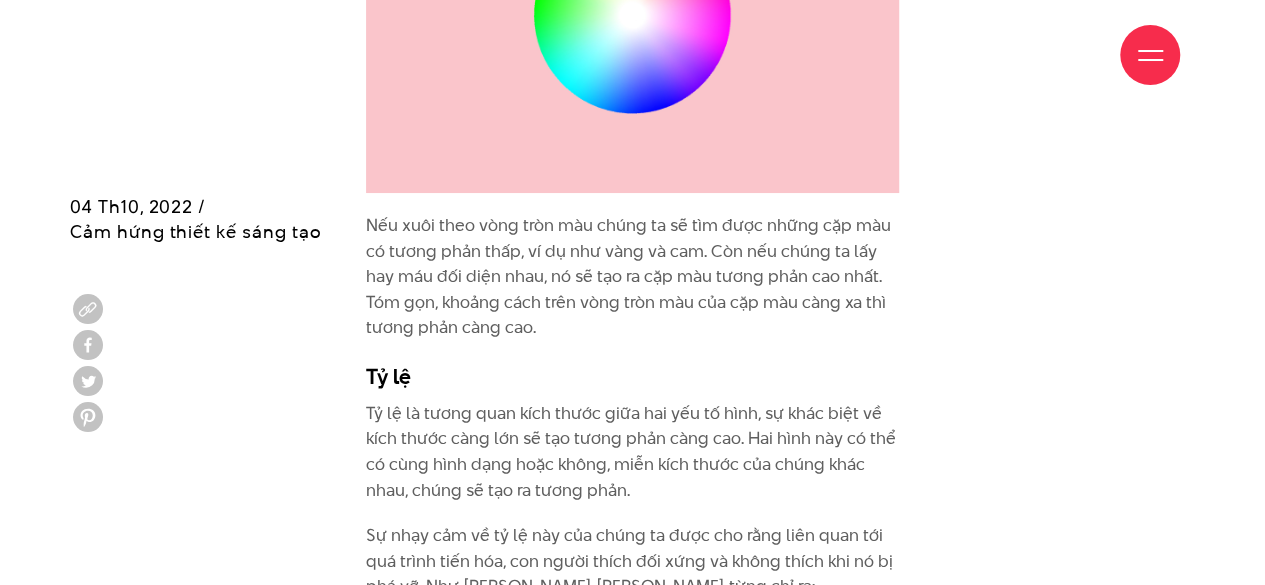 scroll, scrollTop: 3900, scrollLeft: 0, axis: vertical 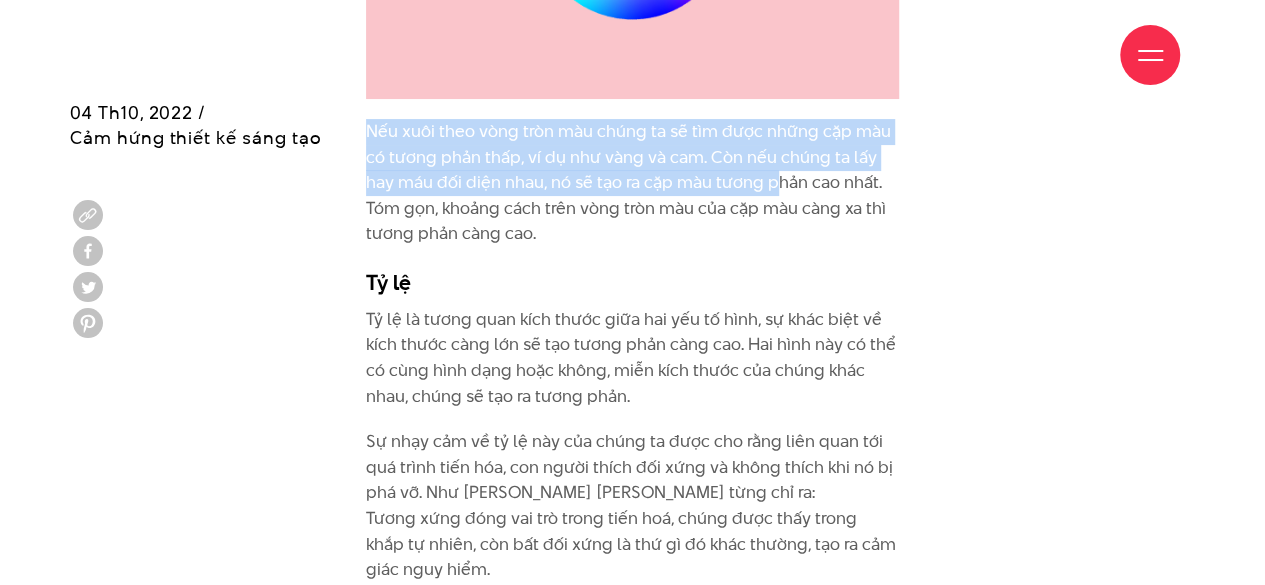 drag, startPoint x: 354, startPoint y: 130, endPoint x: 774, endPoint y: 191, distance: 424.40665 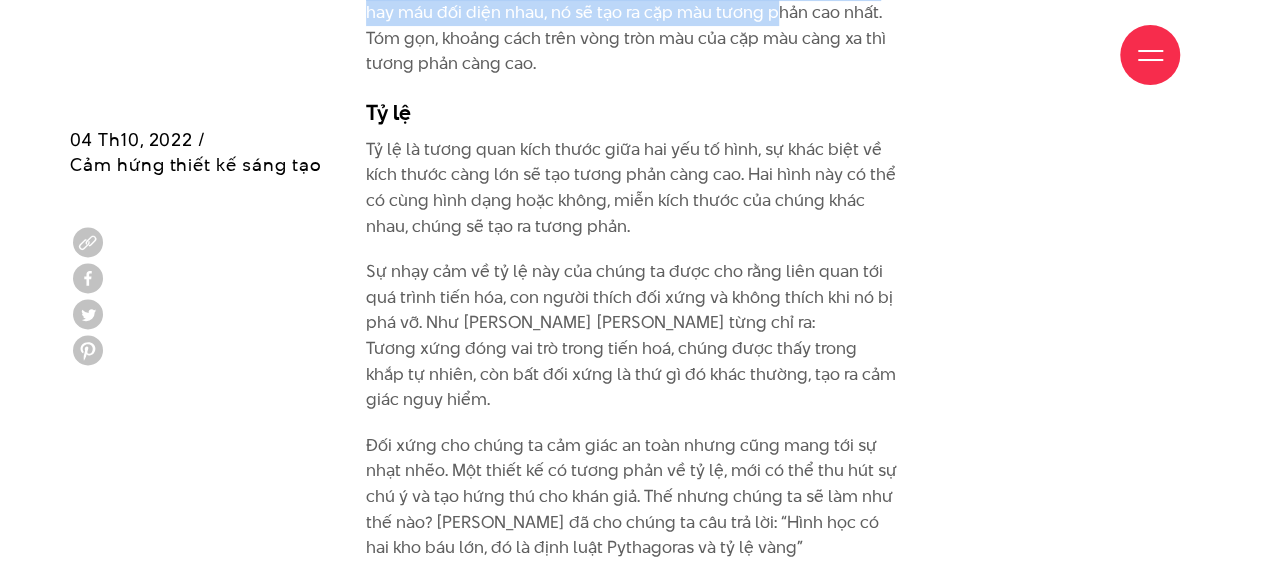 scroll, scrollTop: 4100, scrollLeft: 0, axis: vertical 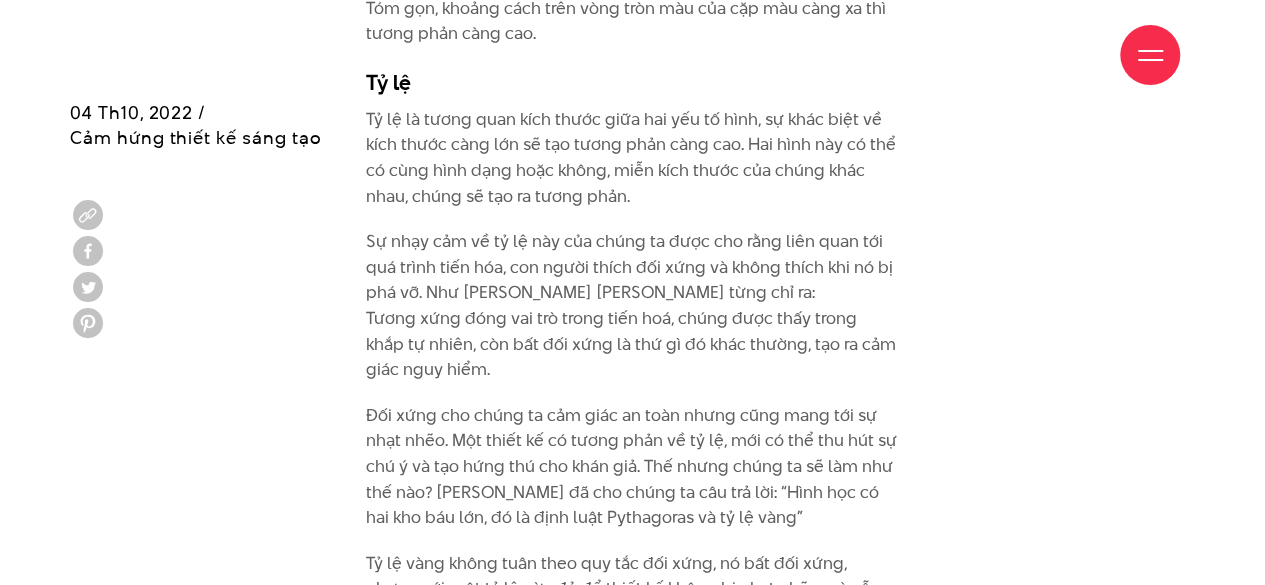 drag, startPoint x: 368, startPoint y: 127, endPoint x: 680, endPoint y: 204, distance: 321.36118 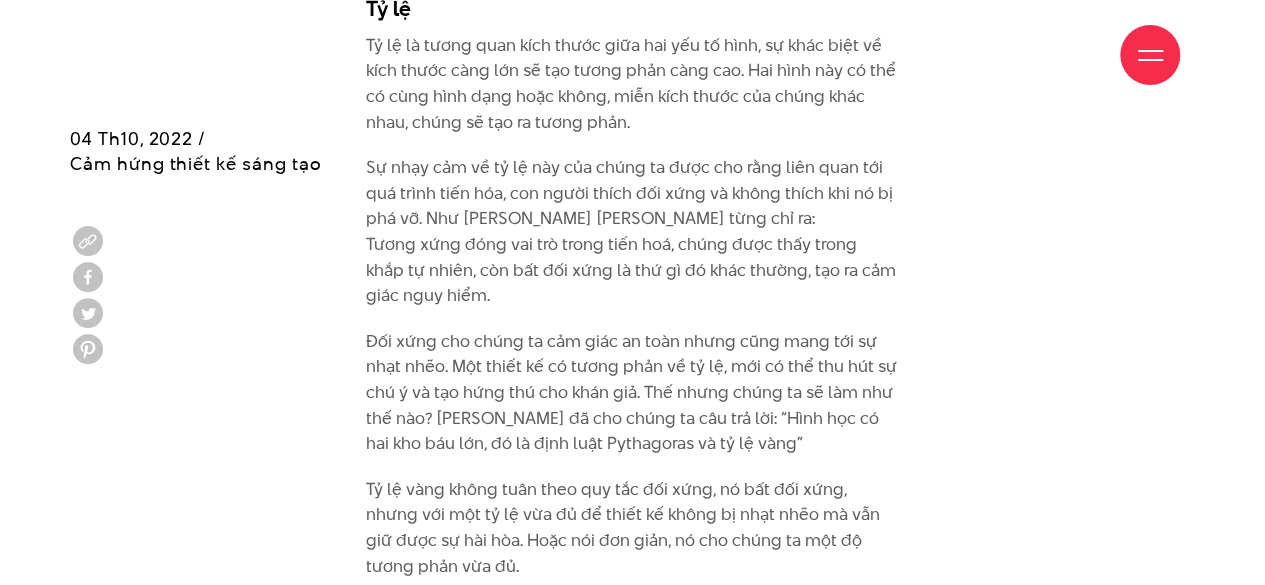 scroll, scrollTop: 4200, scrollLeft: 0, axis: vertical 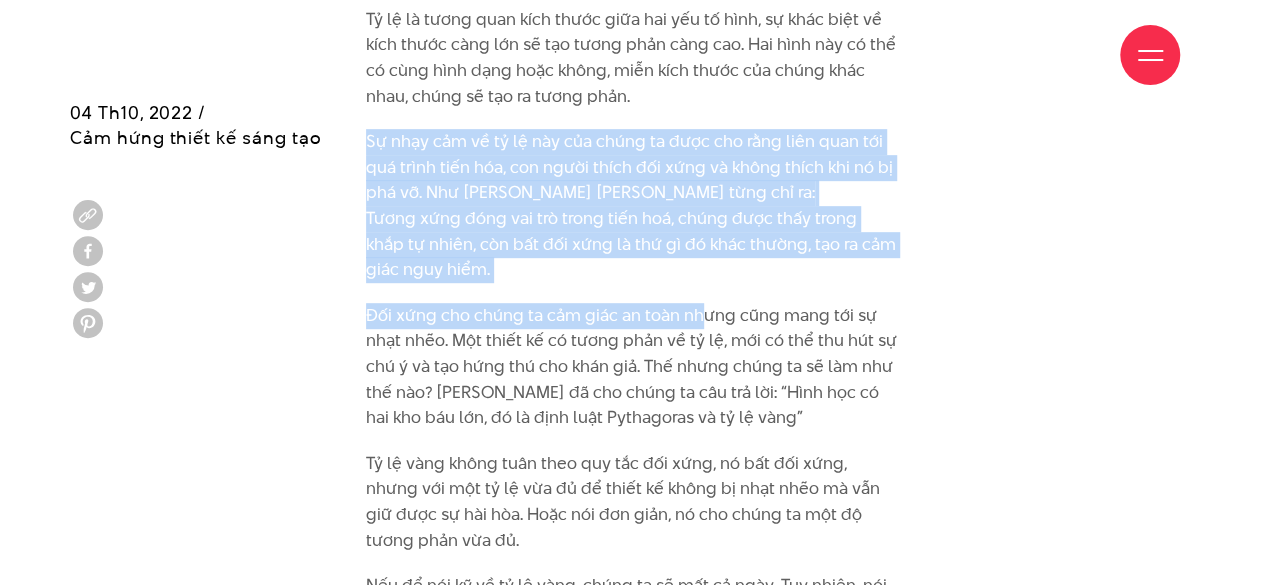 drag, startPoint x: 352, startPoint y: 130, endPoint x: 700, endPoint y: 312, distance: 392.71872 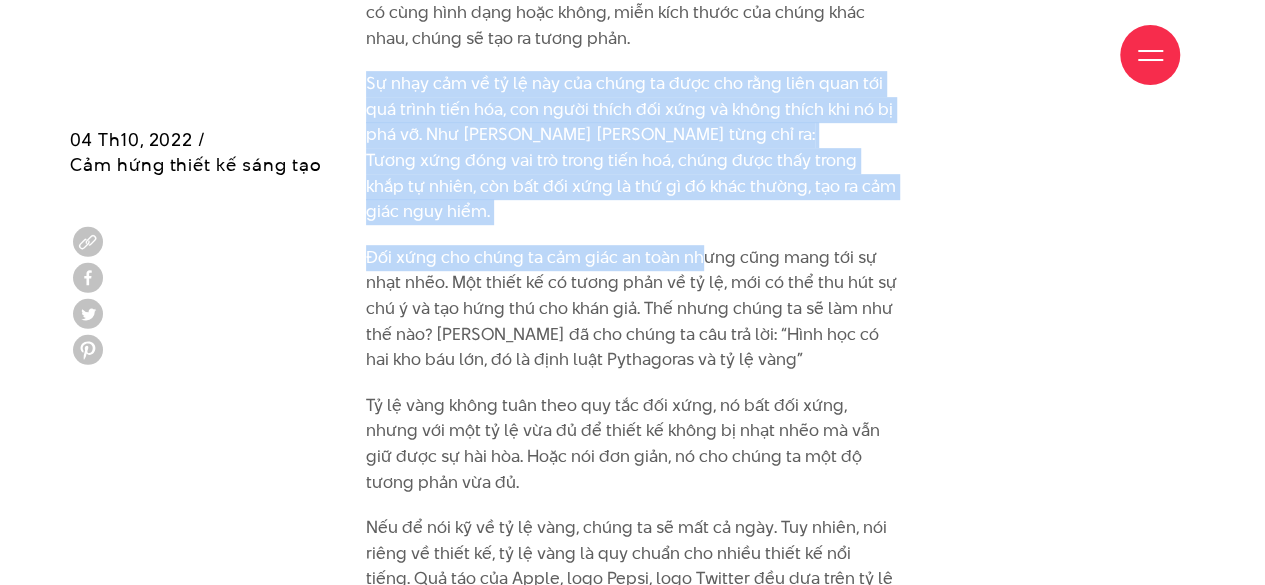 scroll, scrollTop: 4300, scrollLeft: 0, axis: vertical 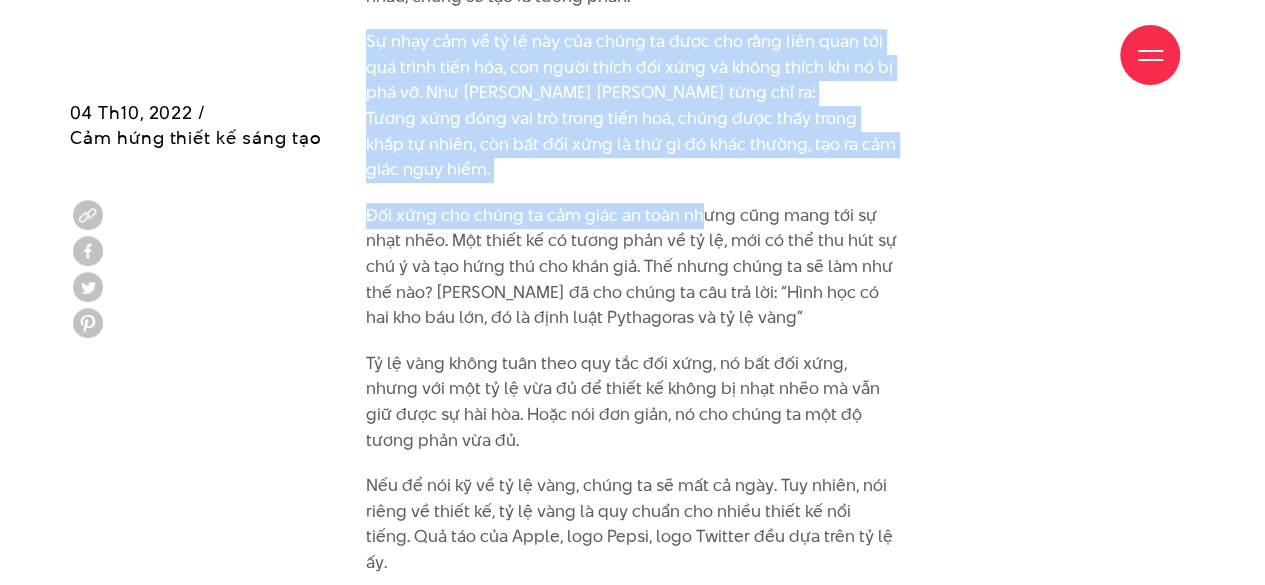 click on "Sự nhạy cảm về tỷ lệ này của chúng ta được cho rằng liên quan tới quá trình tiến hóa, con người thích đối xứng và không thích khi nó bị phá vỡ. Như [PERSON_NAME] [PERSON_NAME] từng chỉ ra:
[PERSON_NAME] đóng vai trò trong tiến hoá, chúng được thấy trong khắp tự nhiên, còn bất đối xứng là thứ gì đó khác thường, tạo ra cảm giác nguy hiểm." at bounding box center (632, 106) 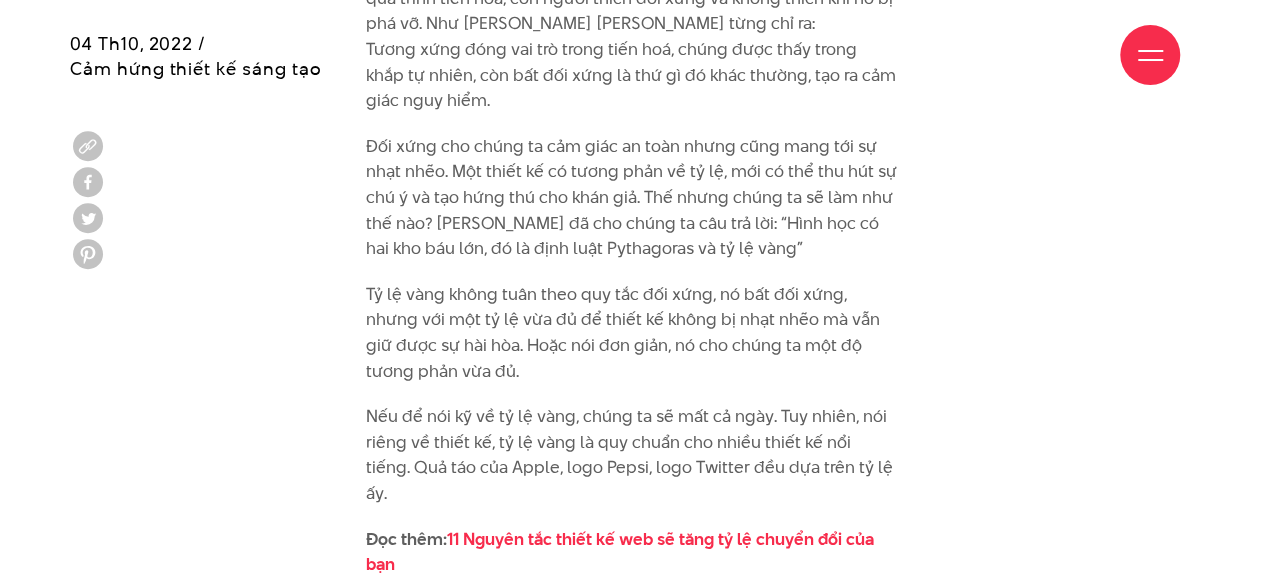 scroll, scrollTop: 4400, scrollLeft: 0, axis: vertical 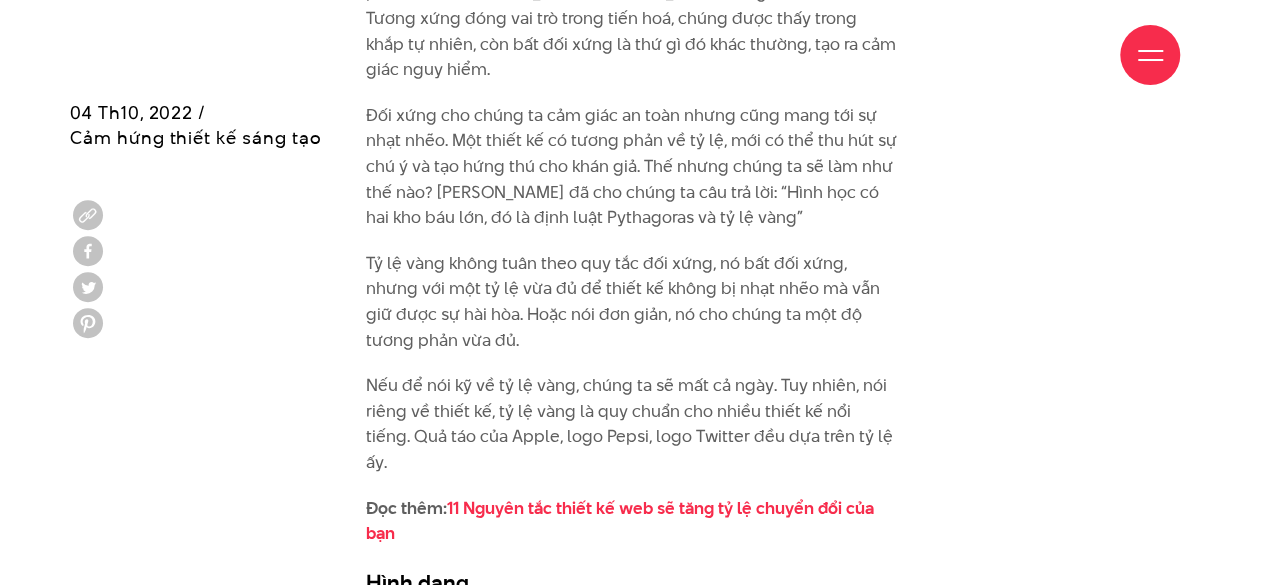 drag, startPoint x: 360, startPoint y: 111, endPoint x: 823, endPoint y: 225, distance: 476.82806 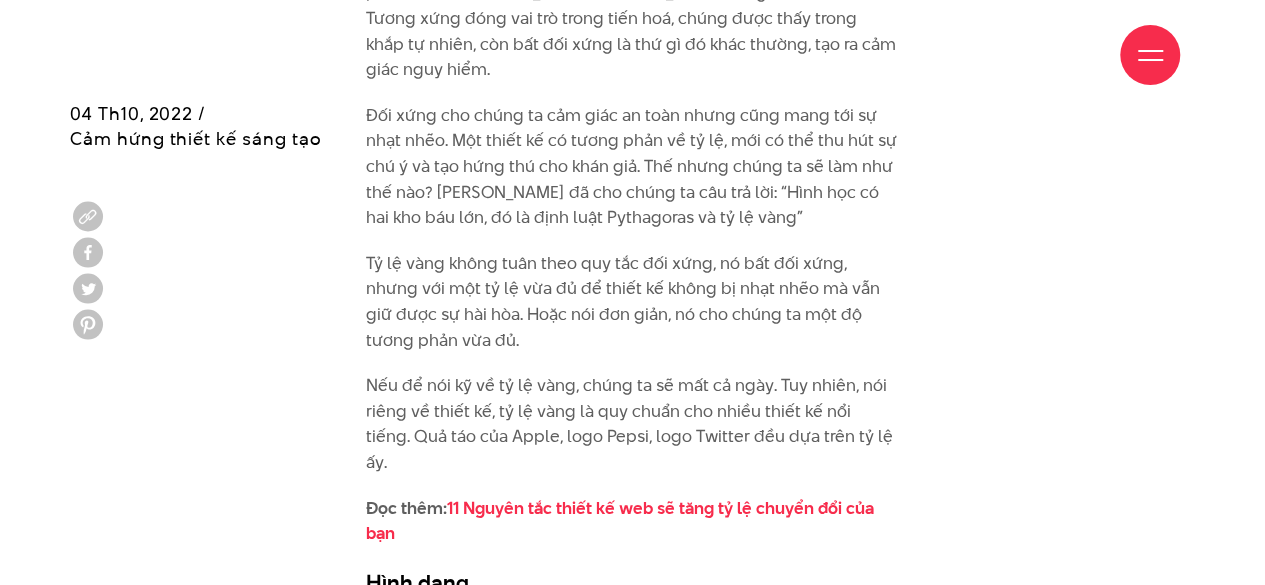 scroll, scrollTop: 4500, scrollLeft: 0, axis: vertical 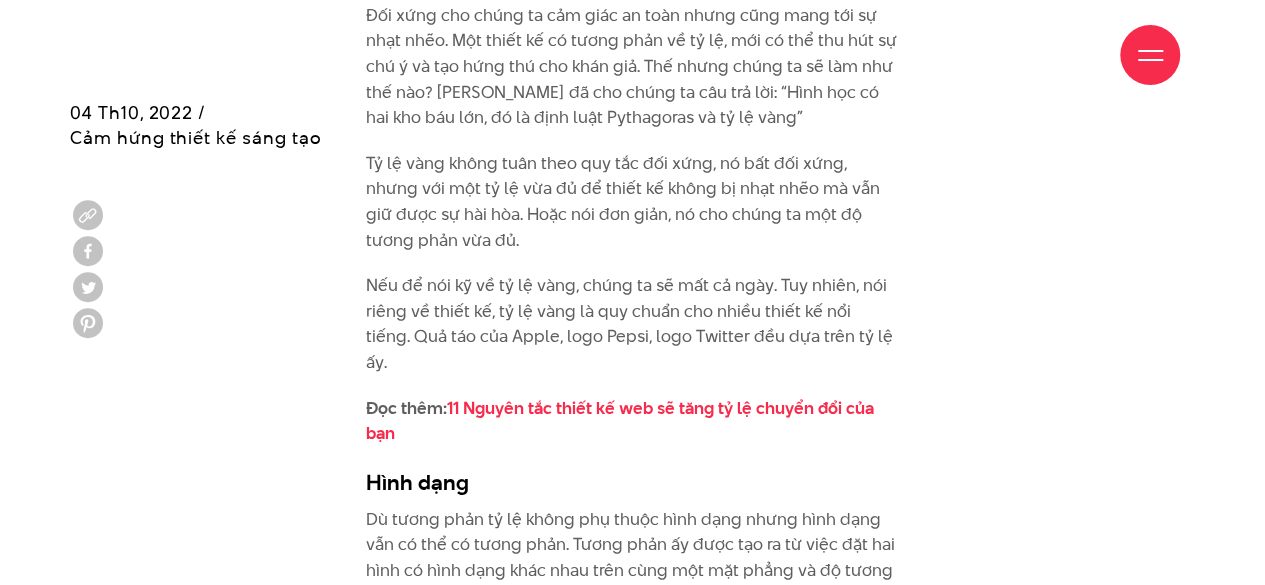 click on "Giới thiệu
Dự án
Dịch vụ
Góc nhìn
Liên hệ" at bounding box center (632, 55) 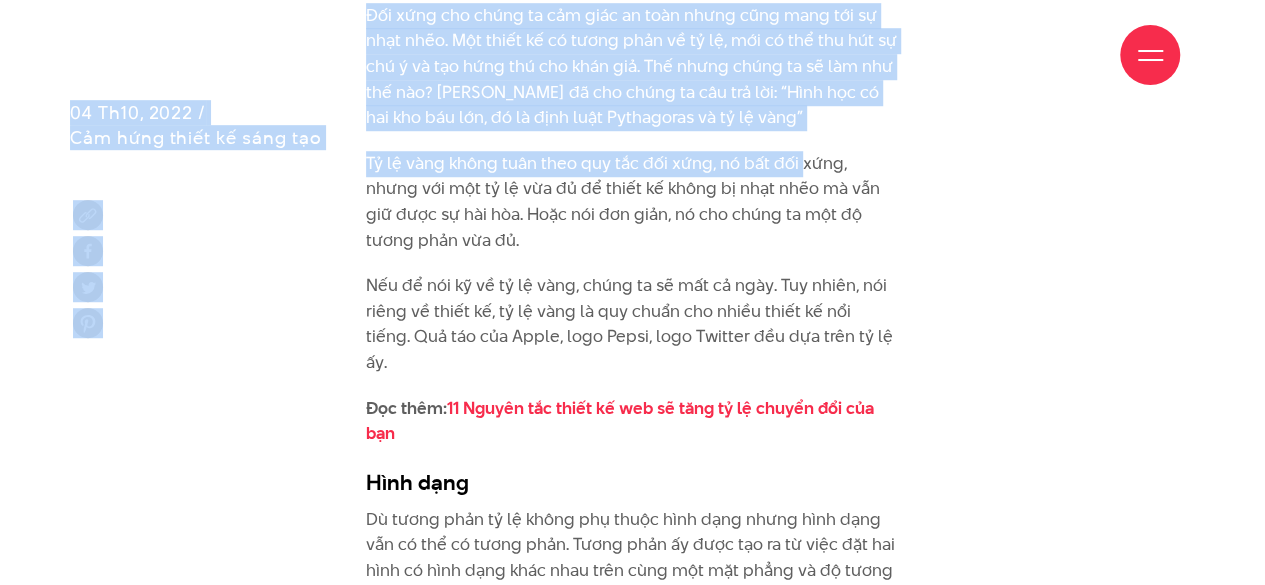 drag, startPoint x: 584, startPoint y: 83, endPoint x: 798, endPoint y: 135, distance: 220.22716 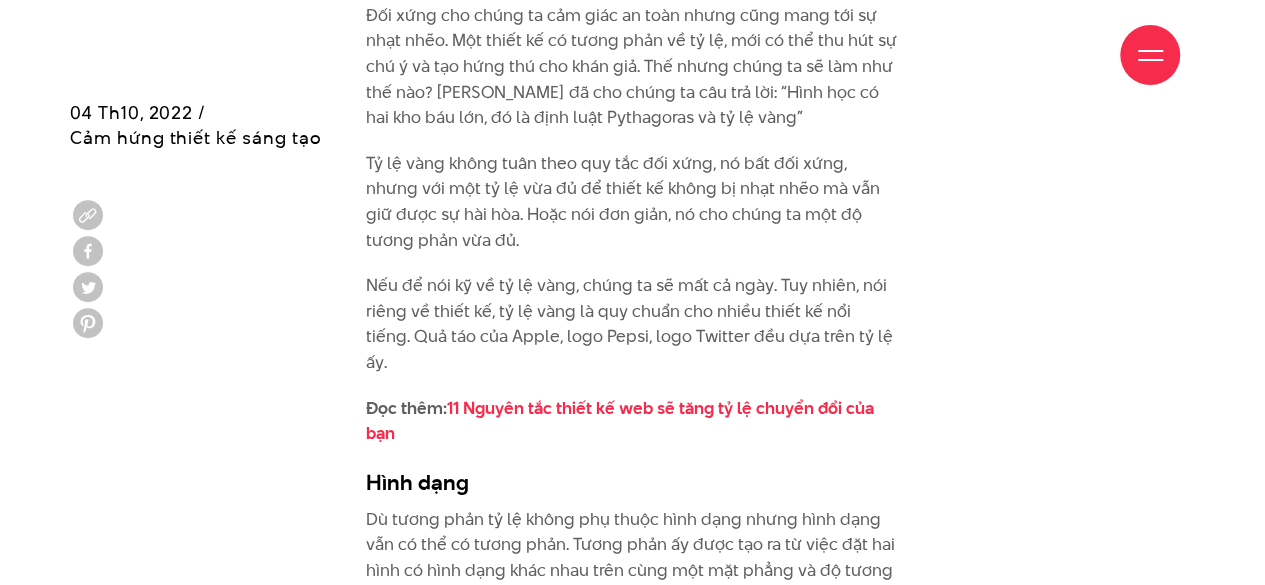 drag, startPoint x: 384, startPoint y: 115, endPoint x: 856, endPoint y: 115, distance: 472 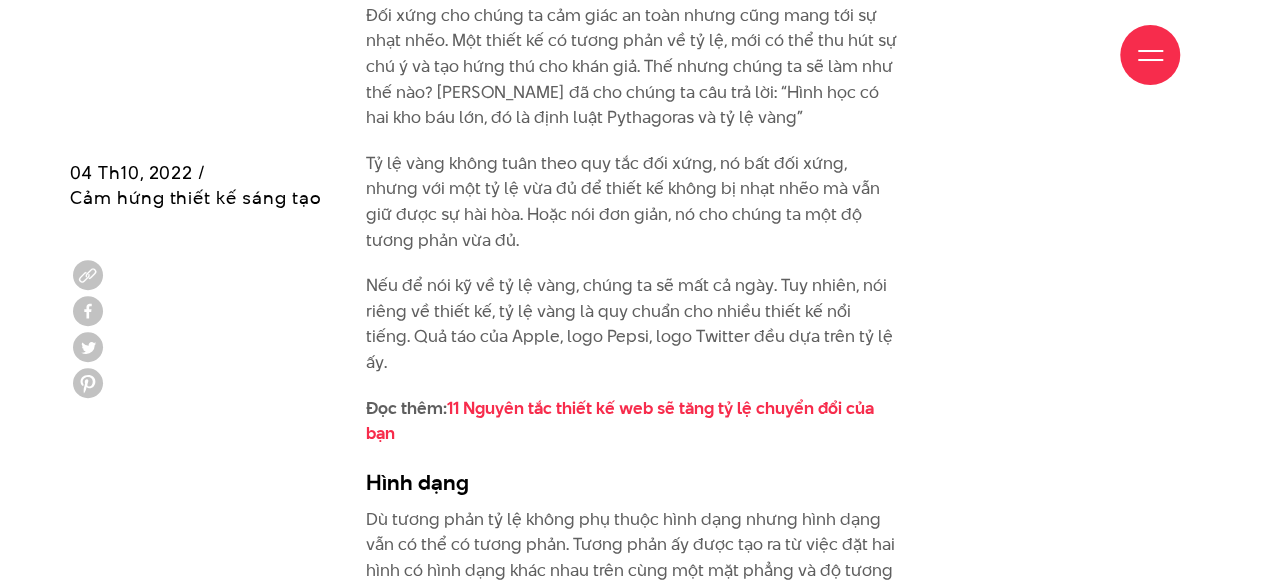 scroll, scrollTop: 4600, scrollLeft: 0, axis: vertical 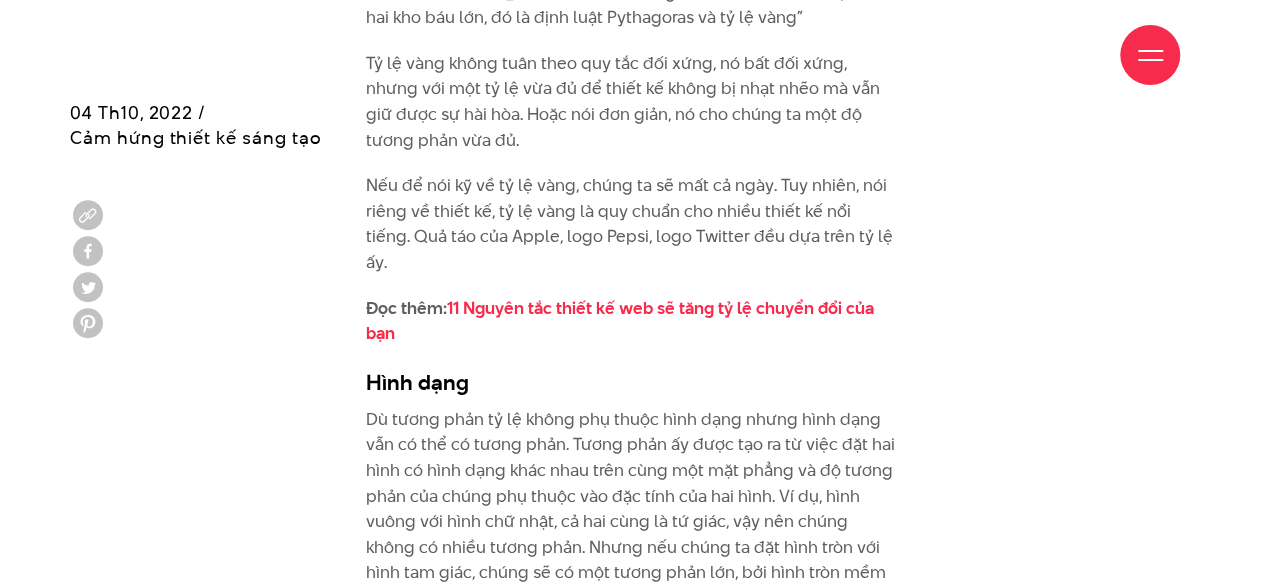drag, startPoint x: 356, startPoint y: 50, endPoint x: 724, endPoint y: 70, distance: 368.5431 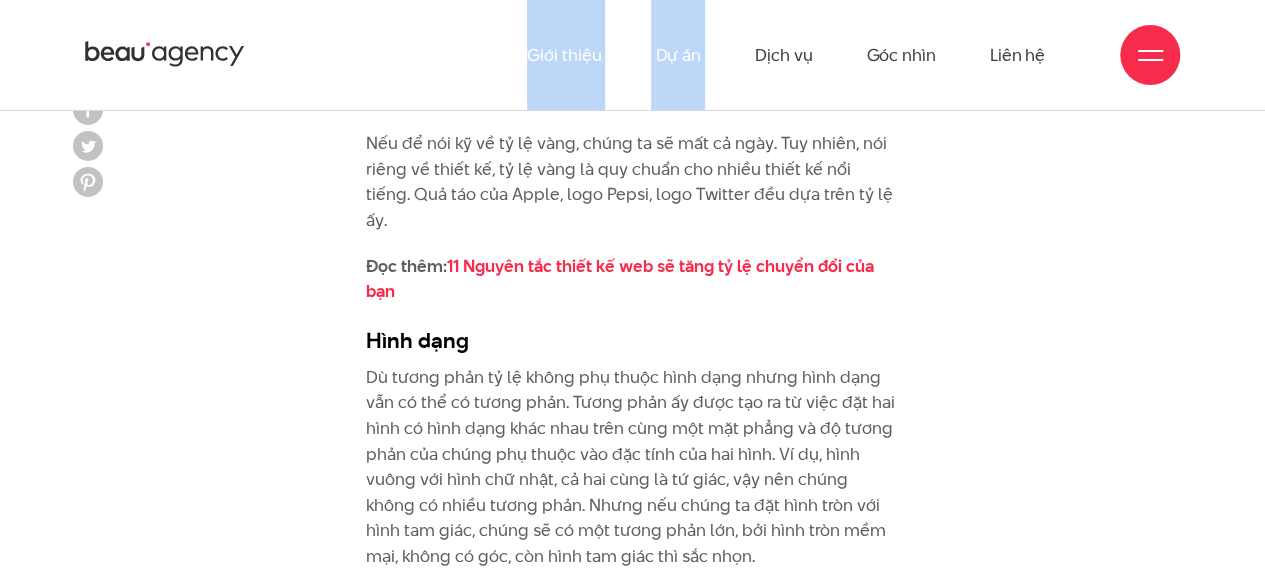 scroll, scrollTop: 4500, scrollLeft: 0, axis: vertical 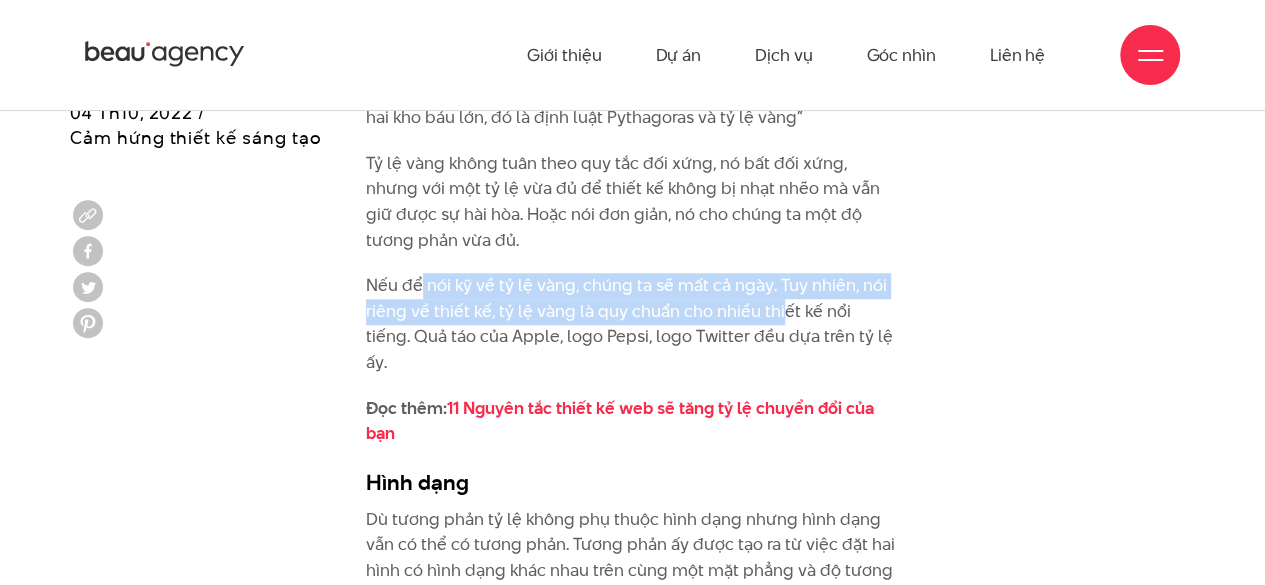 drag, startPoint x: 420, startPoint y: 273, endPoint x: 770, endPoint y: 308, distance: 351.74564 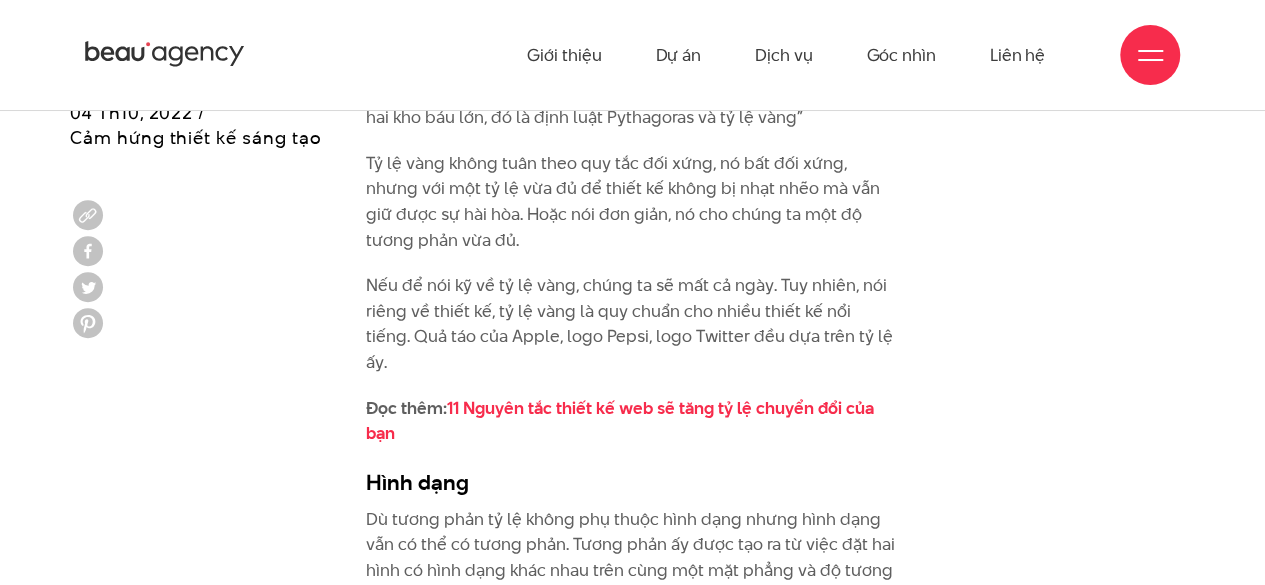 click on "Nếu để nói kỹ về tỷ lệ vàng, chúng ta sẽ mất cả ngày. Tuy nhiên, nói riêng về thiết kế, tỷ lệ vàng là quy chuẩn cho nhiều thiết kế nổi tiếng. Quả táo của Apple, logo Pepsi, logo Twitter đều dựa trên tỷ lệ ấy." at bounding box center [632, 324] 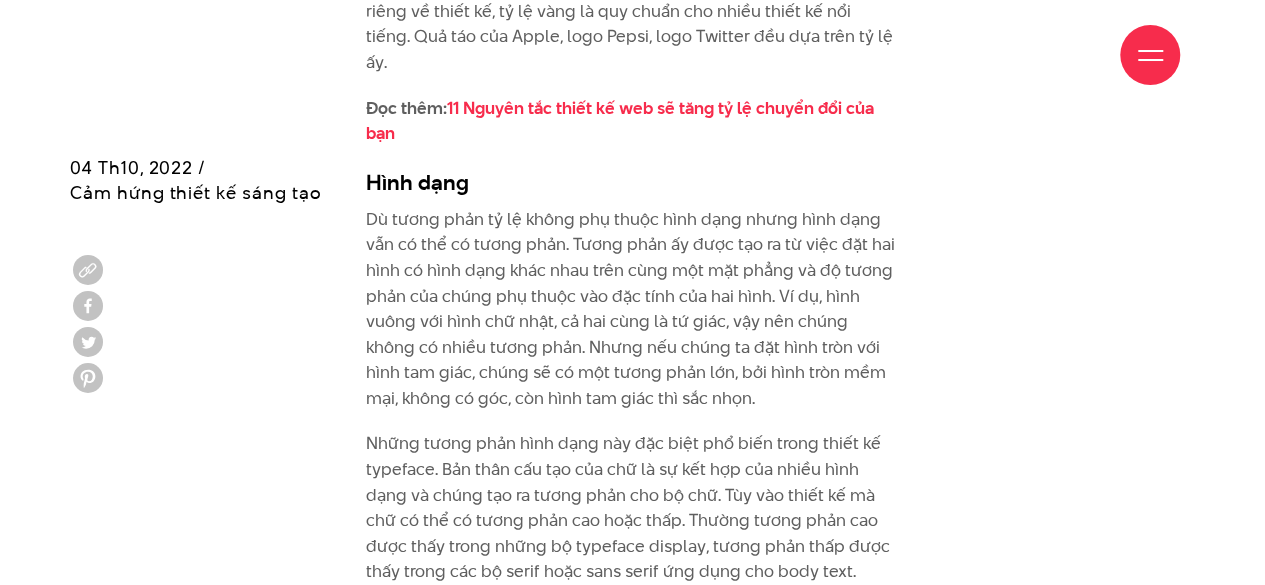 scroll, scrollTop: 4900, scrollLeft: 0, axis: vertical 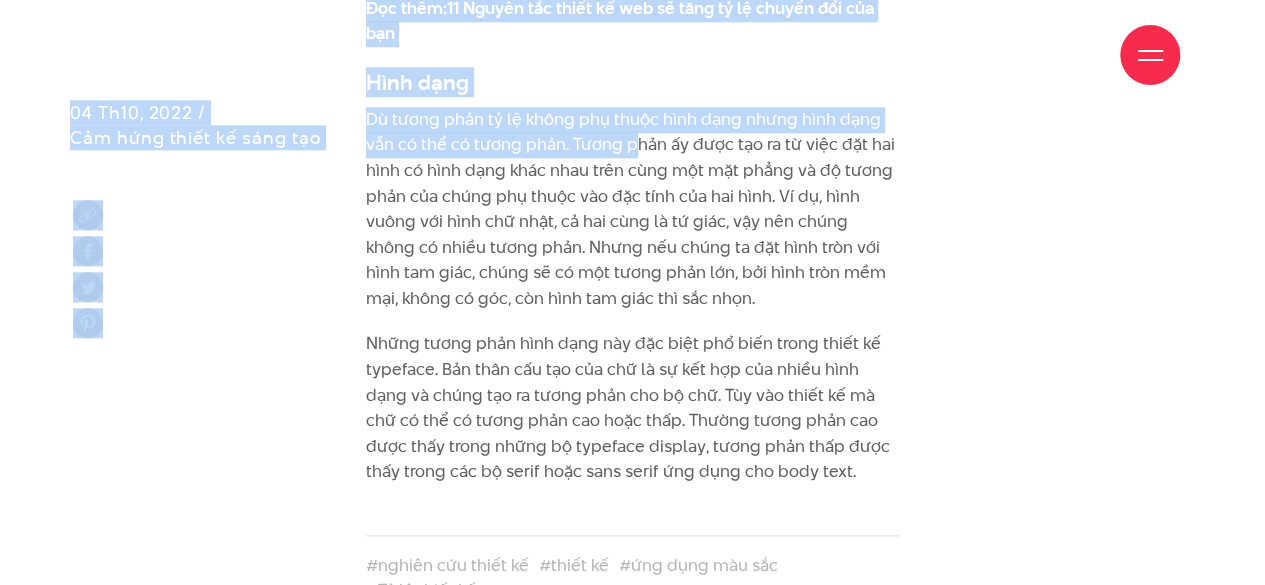 drag, startPoint x: 372, startPoint y: 58, endPoint x: 559, endPoint y: 105, distance: 192.81598 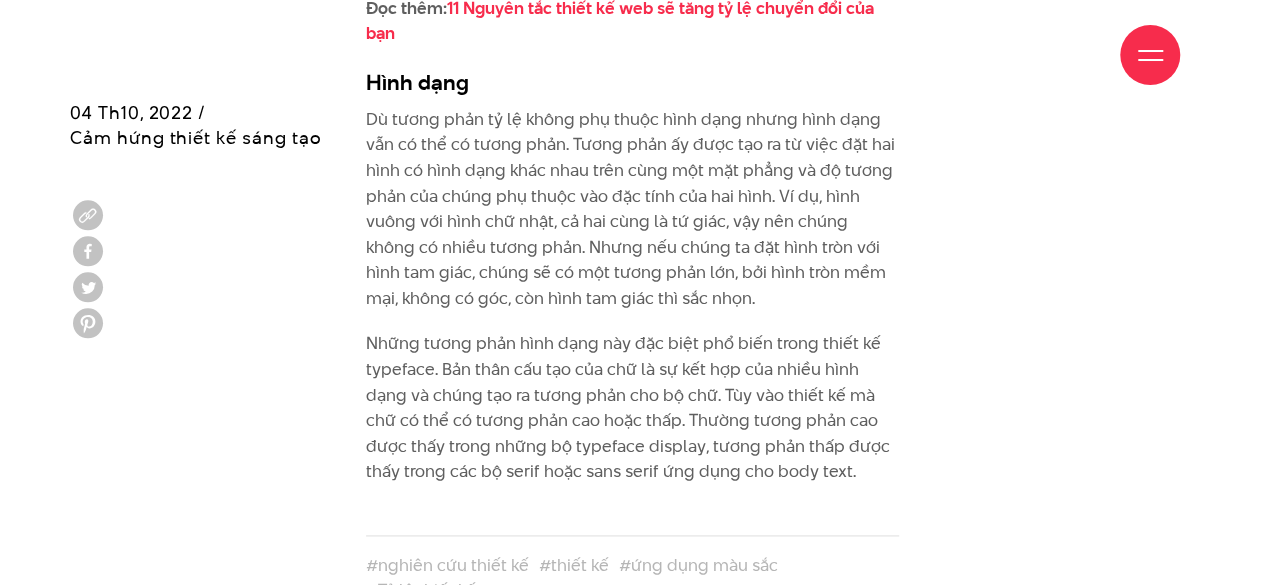 click on "Giới thiệu
Dự án
Dịch vụ
Góc nhìn
Liên hệ" at bounding box center (632, 55) 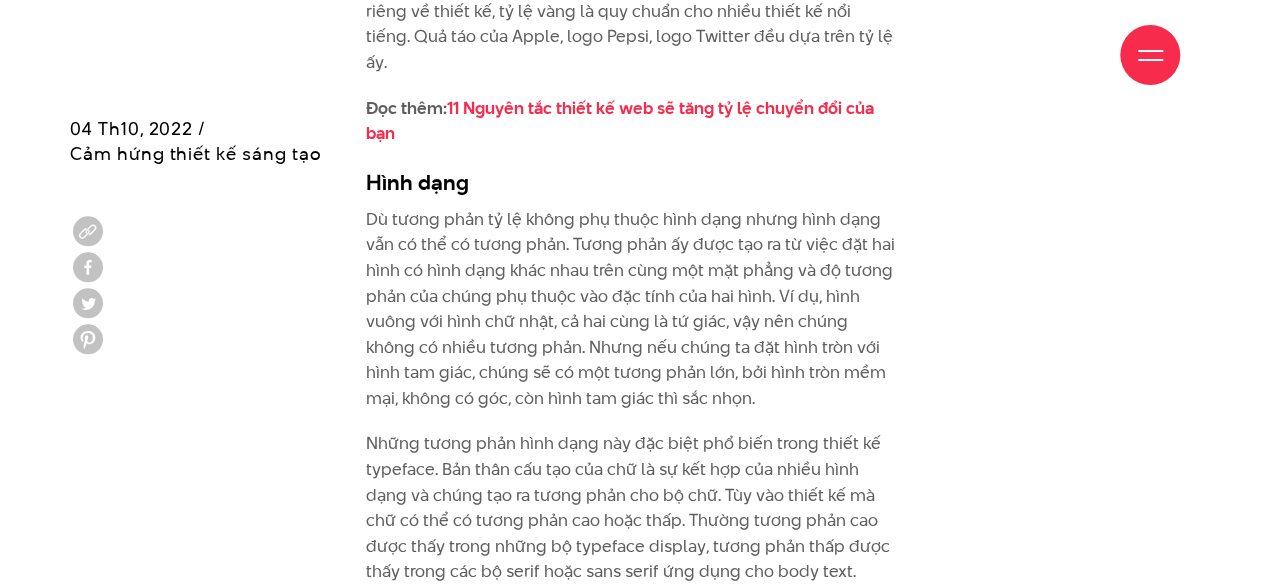 scroll, scrollTop: 4900, scrollLeft: 0, axis: vertical 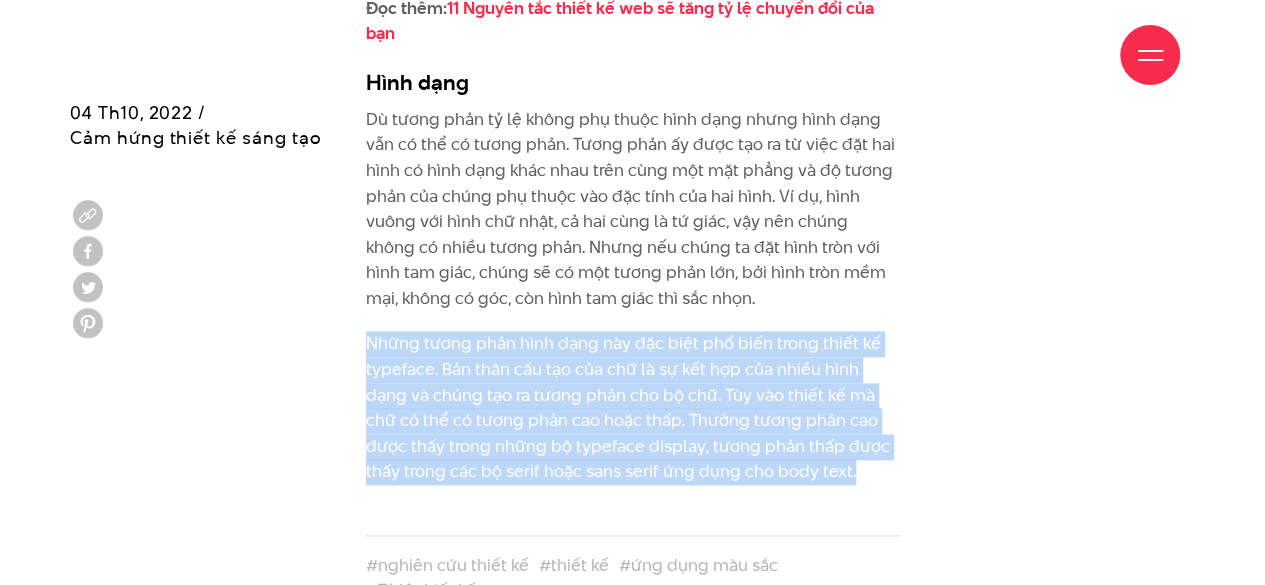 drag, startPoint x: 353, startPoint y: 317, endPoint x: 907, endPoint y: 441, distance: 567.70764 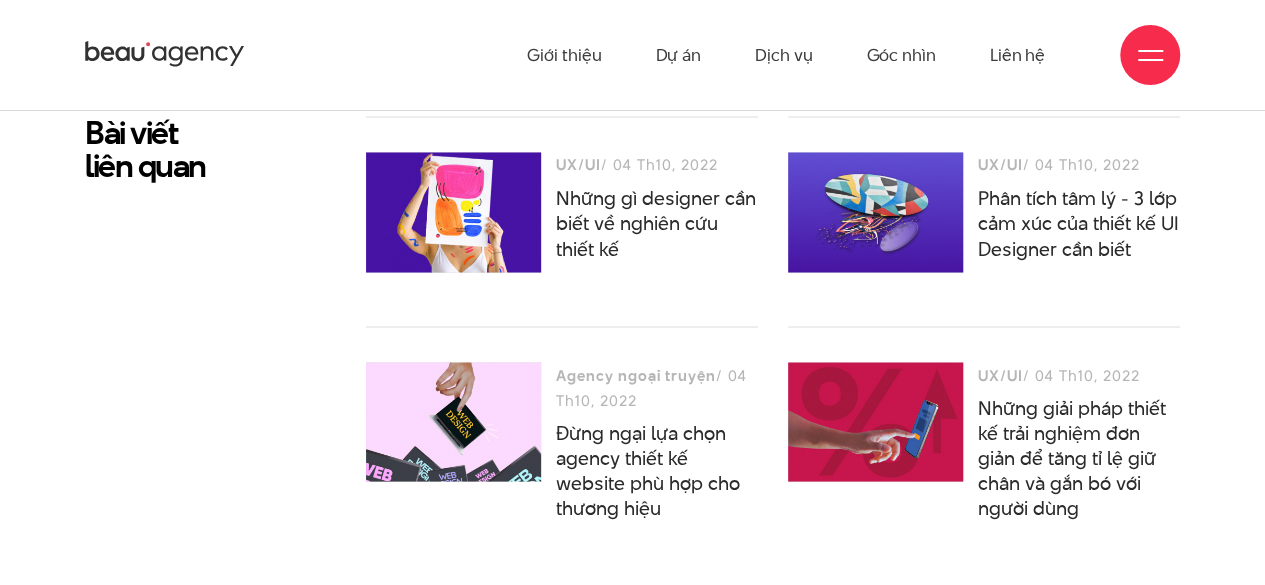 scroll, scrollTop: 5400, scrollLeft: 0, axis: vertical 